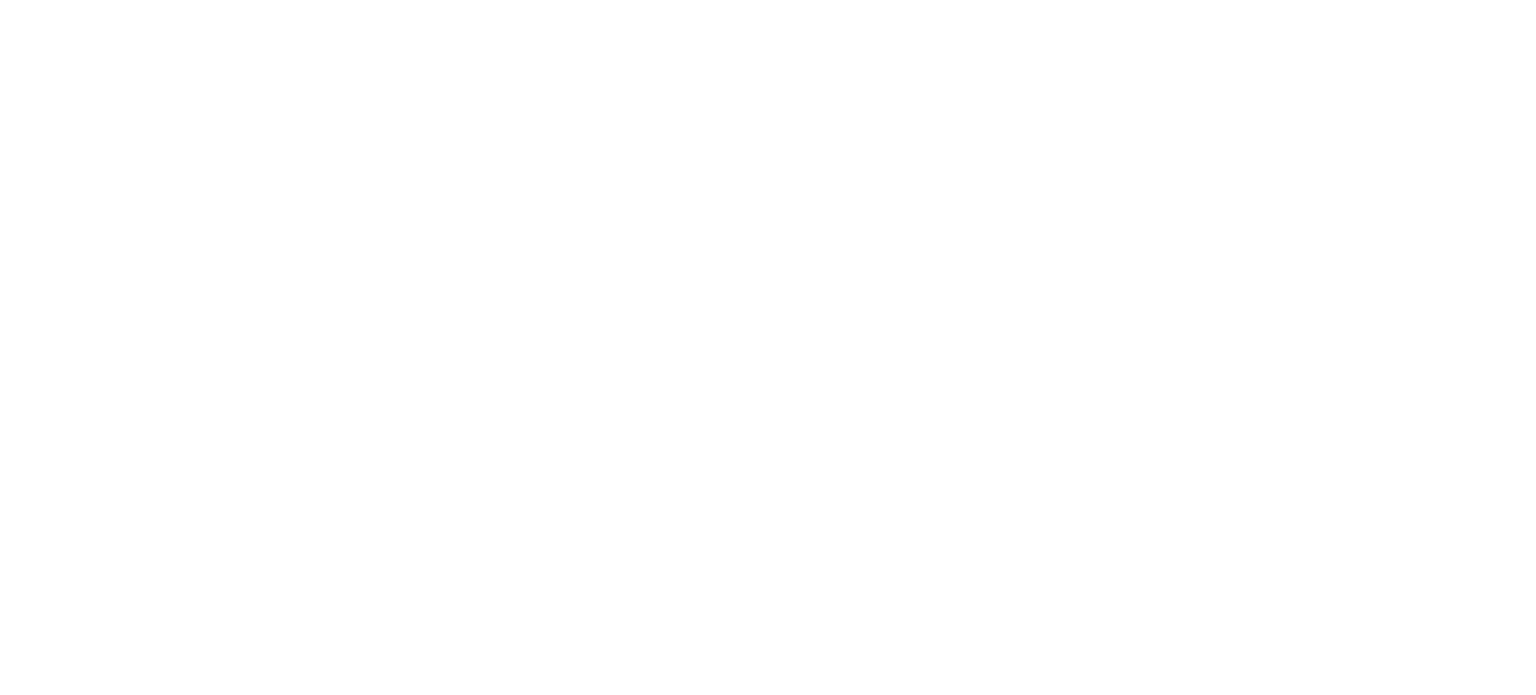 scroll, scrollTop: 0, scrollLeft: 0, axis: both 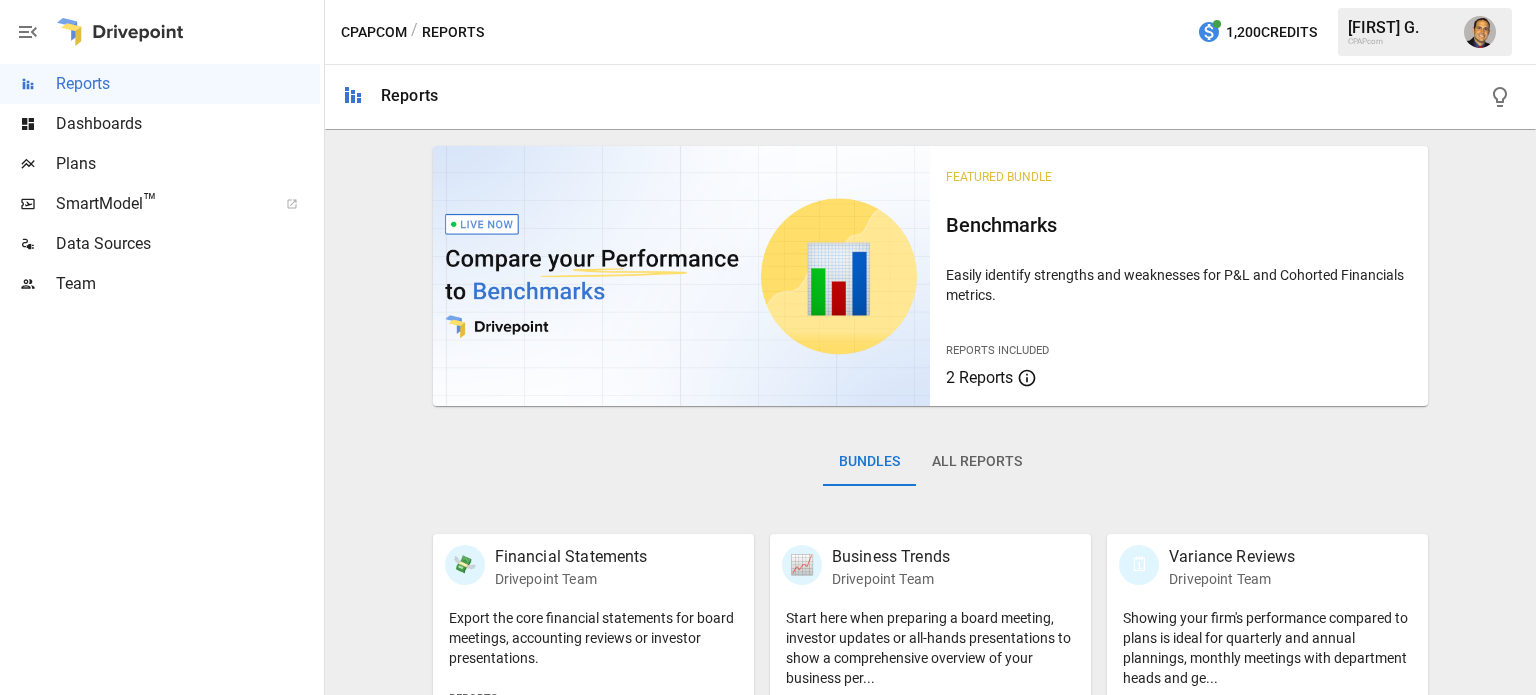 click on "Team" at bounding box center [188, 284] 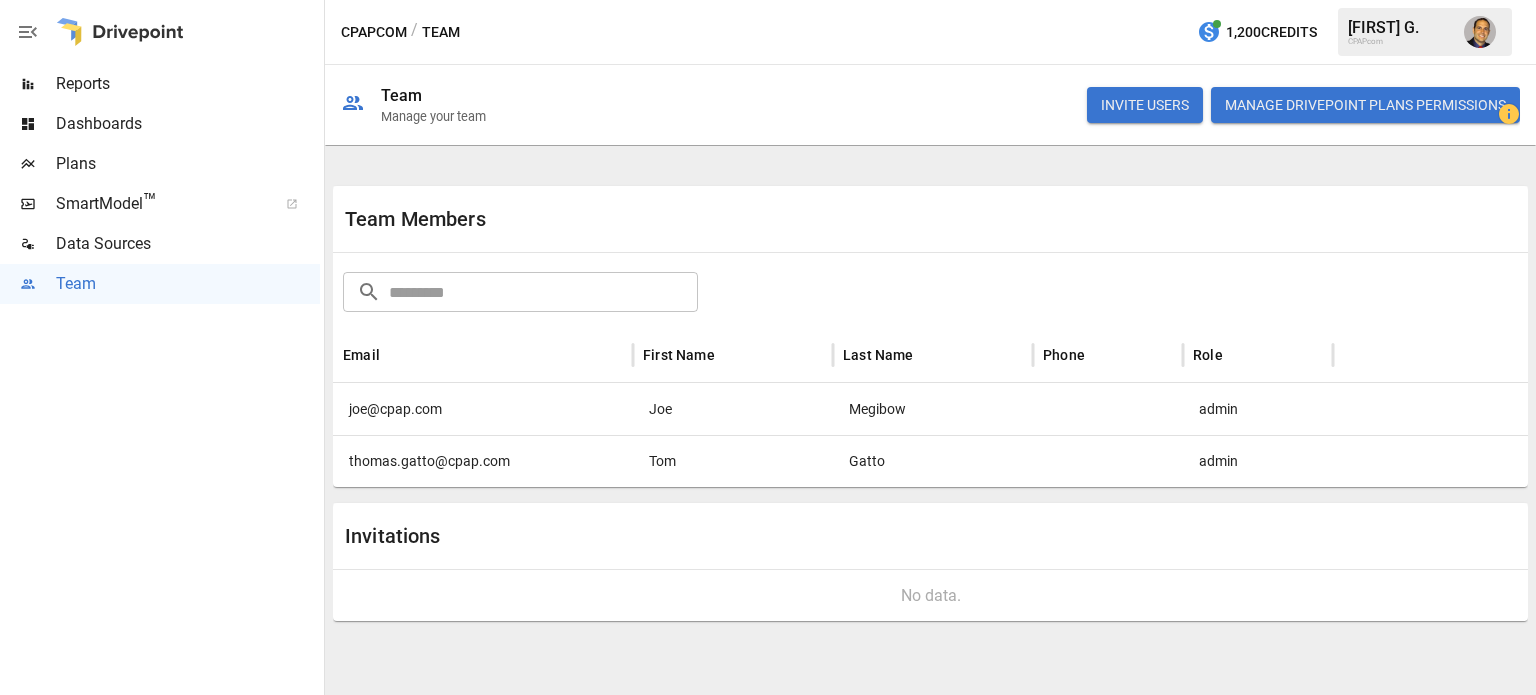 click on "INVITE USERS" at bounding box center [1145, 105] 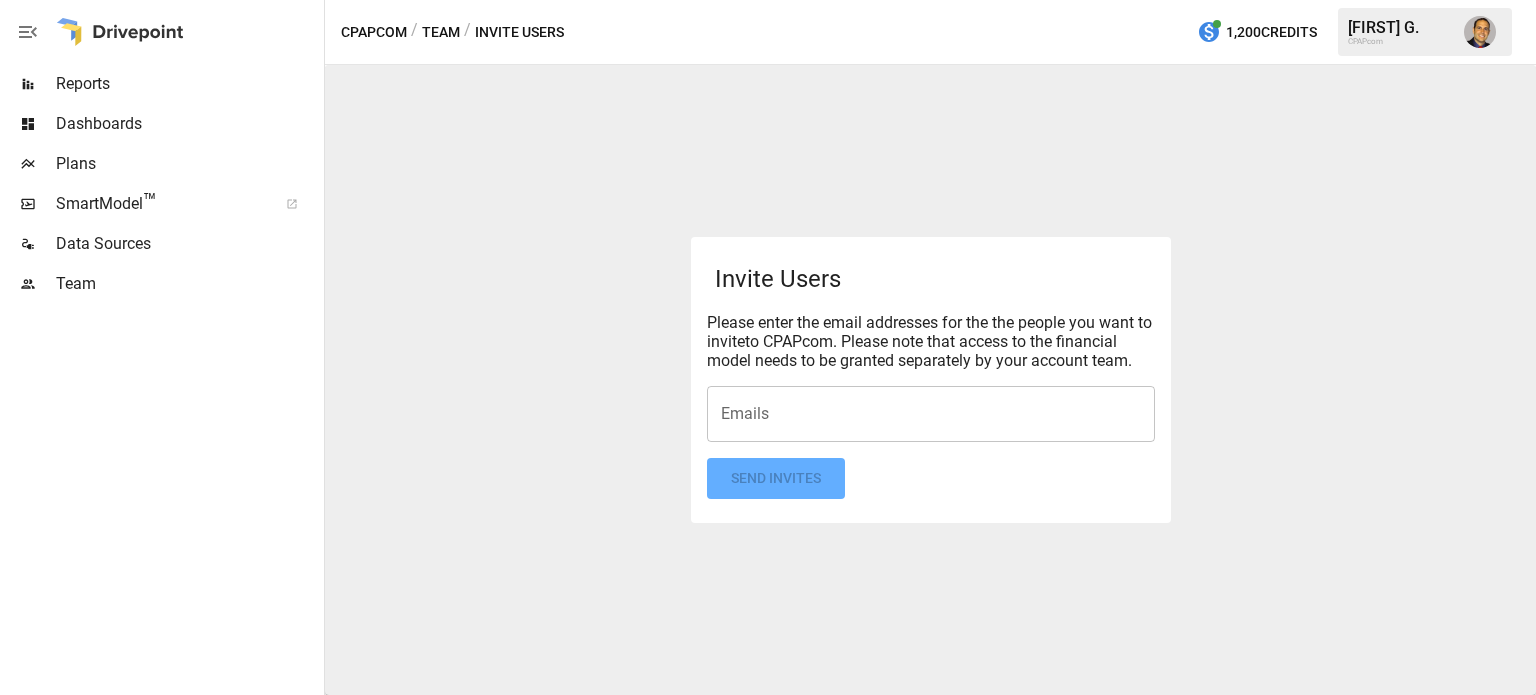 click on "Plans" at bounding box center (188, 164) 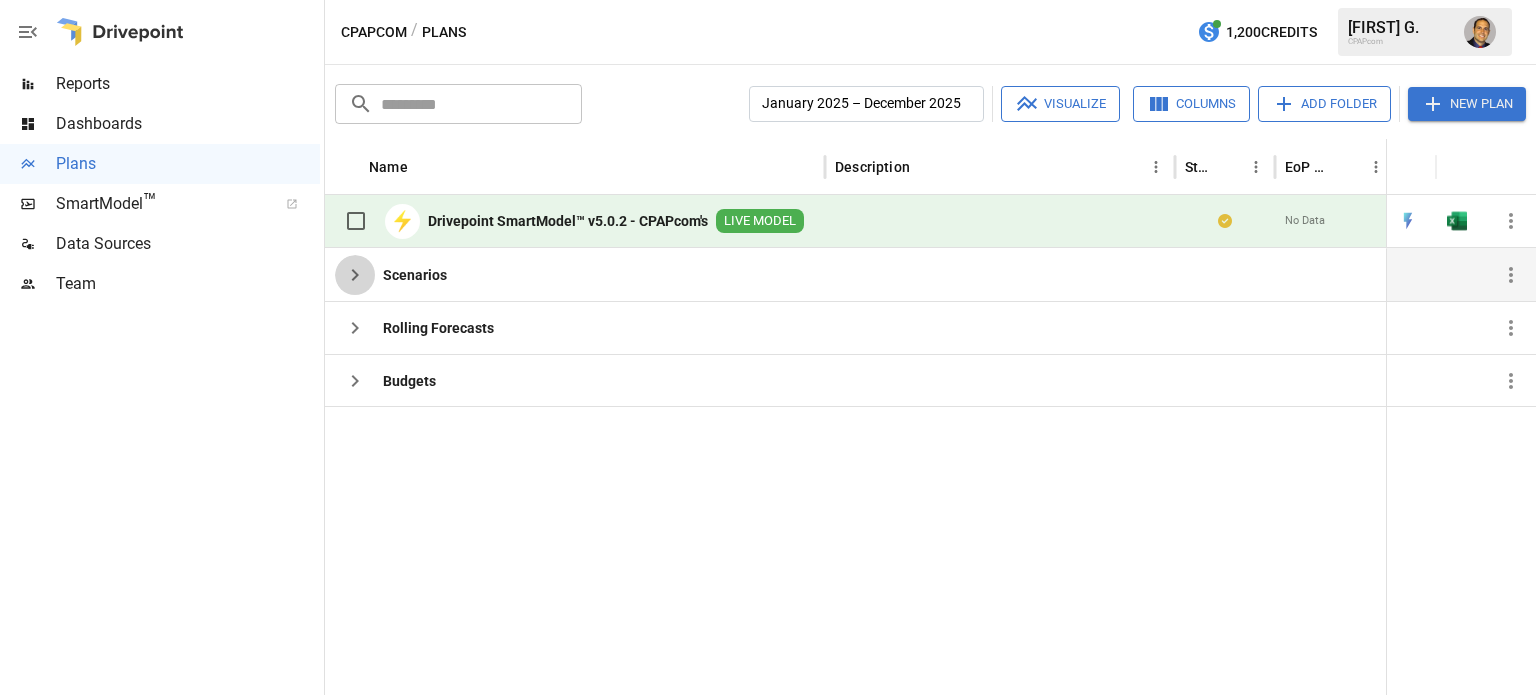 click 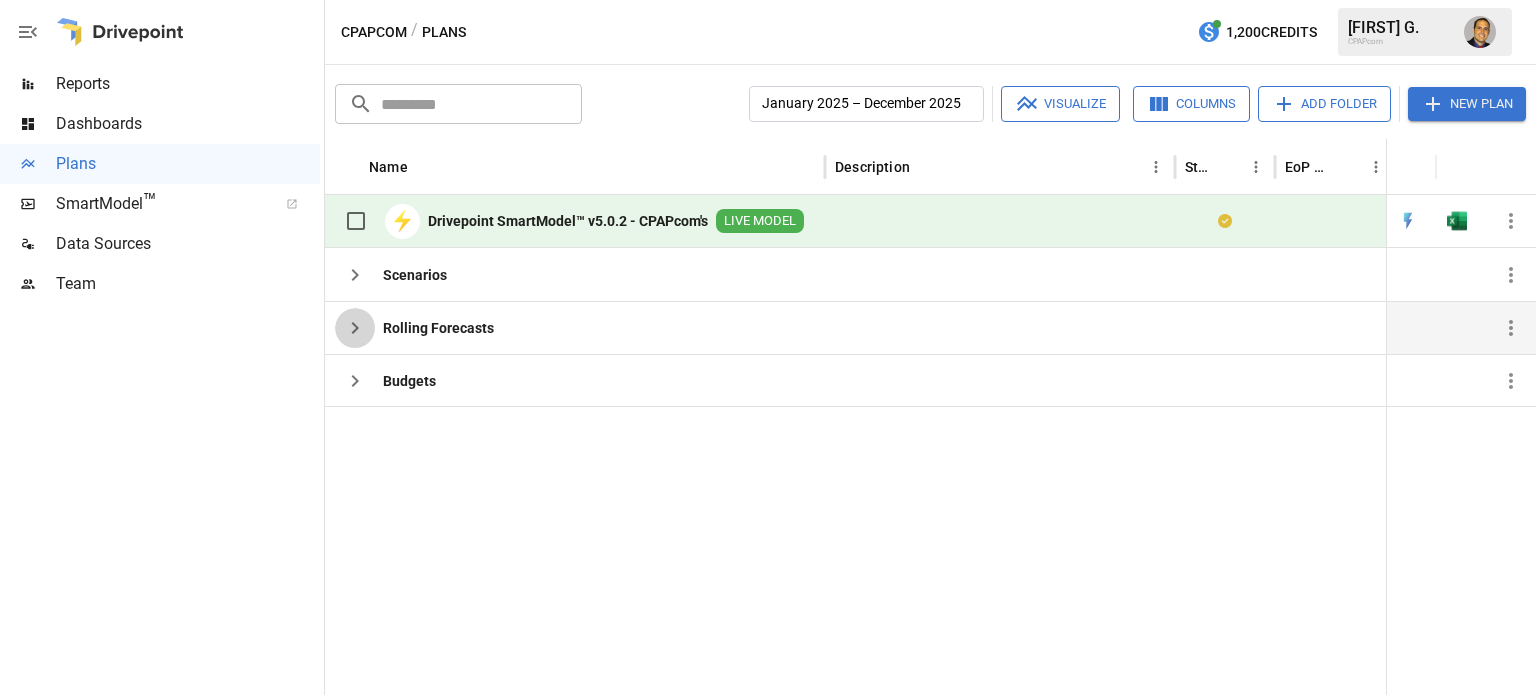 click 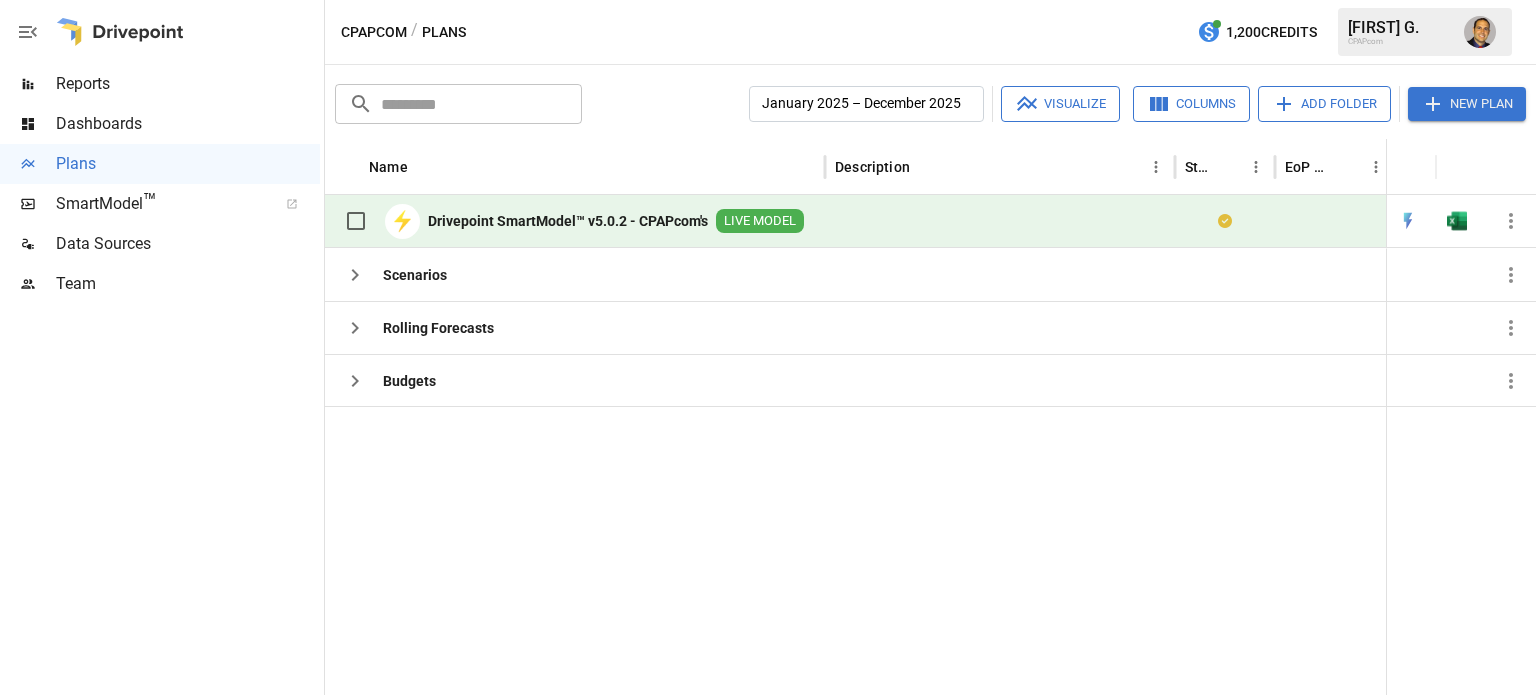 click on "New Plan" at bounding box center (1467, 104) 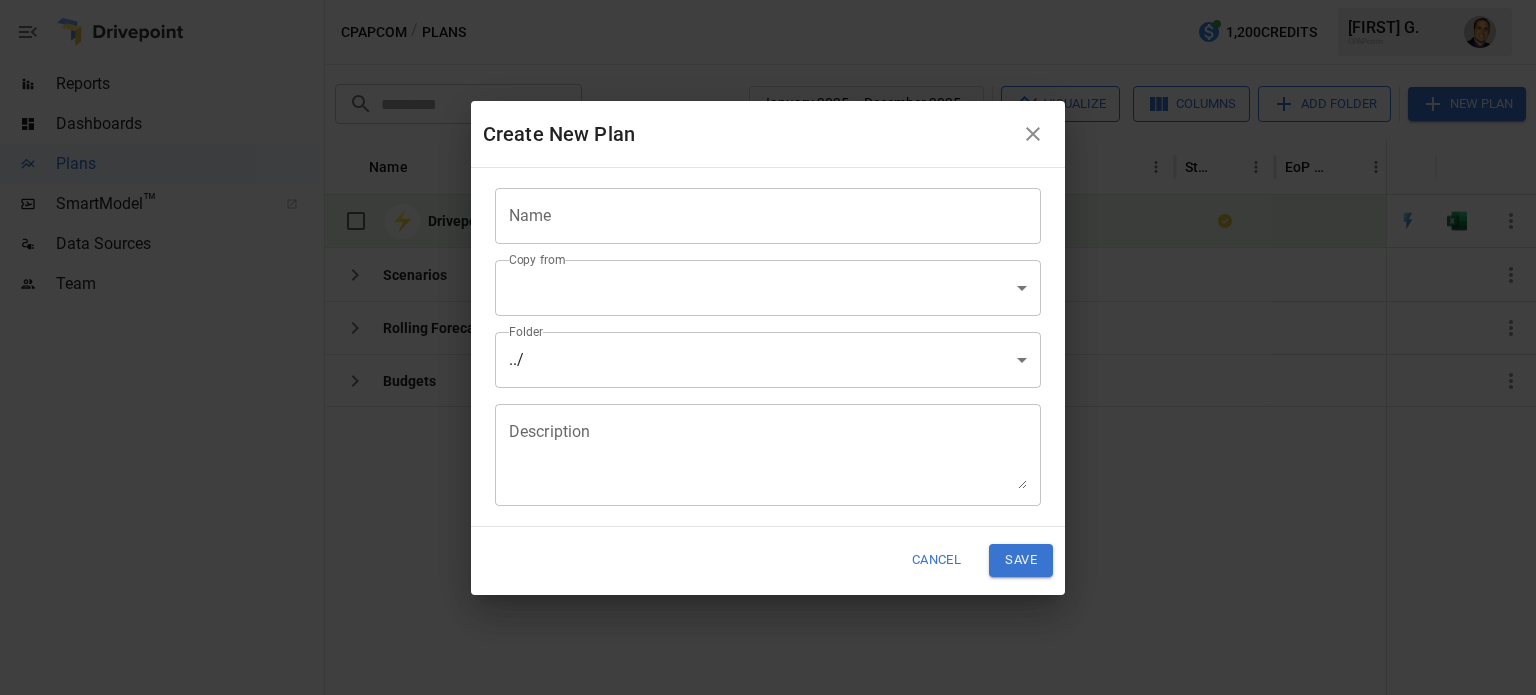 click on "Reports Dashboards Plans SmartModel ™ Data Sources Team CPAPcom / Plans 1,200  Credits Tom G. CPAPcom Plans ​ ​ January 2025 – December 2025   Visualize   Columns   Add Folder   New Plan Name Description Status EoP Cash Gross Sales Net Revenue Last Modified ⚡ Drivepoint SmartModel™ v5.0.2 - CPAPcom's LIVE MODEL $28.6M $28.3M Aug 06 2025, 12:00pm by Francisco S Scenarios Rolling Forecasts Budgets Create New Plan Name Name Copy from ​ ​ Folder ../ ​ Description * Description Cancel Save" at bounding box center (768, 0) 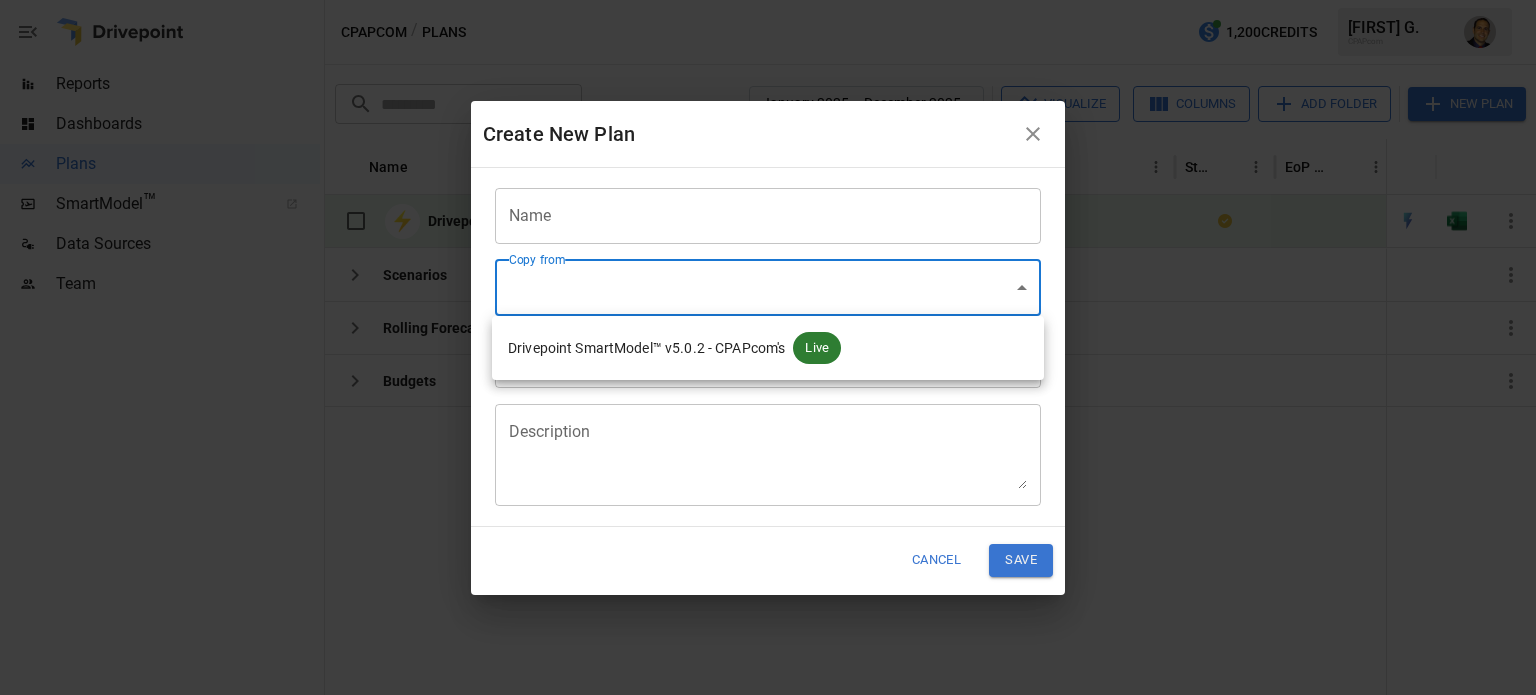 click at bounding box center (768, 347) 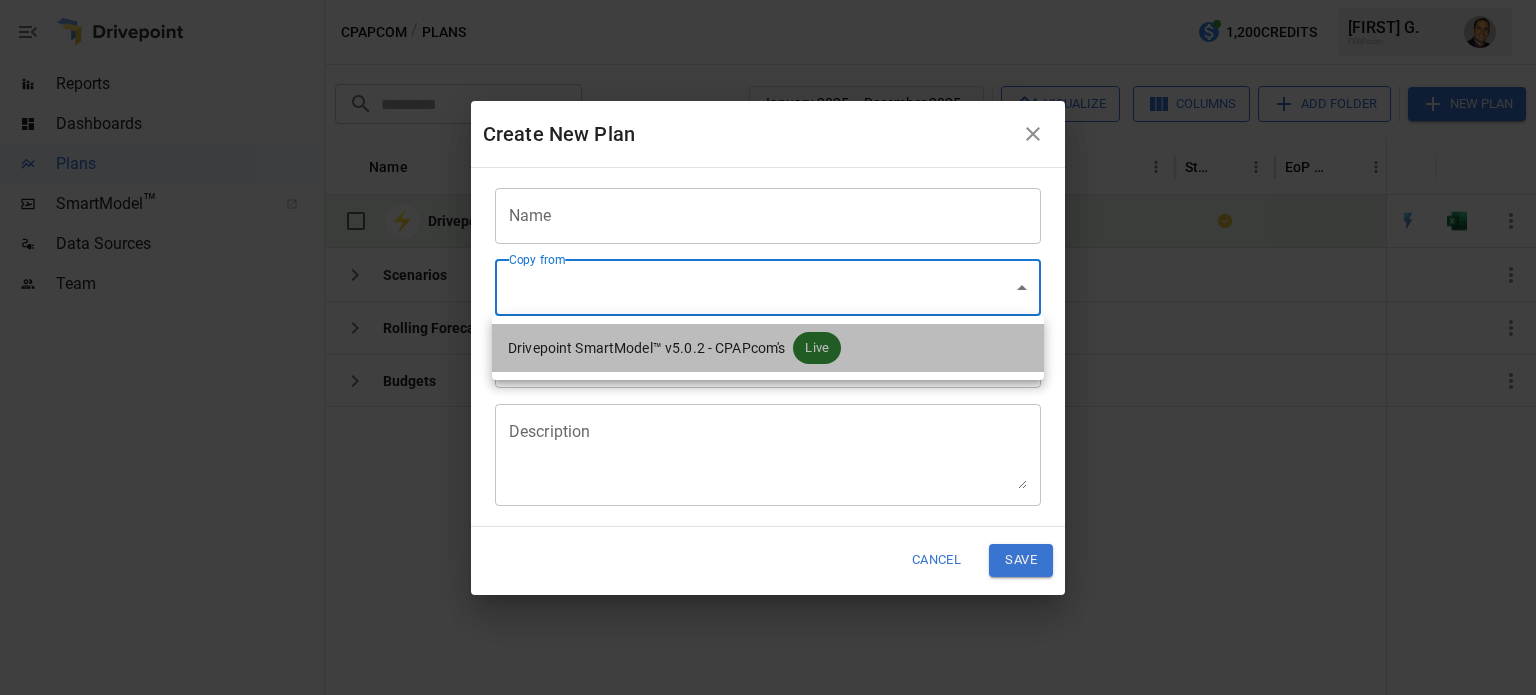 click on "Drivepoint SmartModel™ v5.0.2 - CPAPcom's" at bounding box center (646, 348) 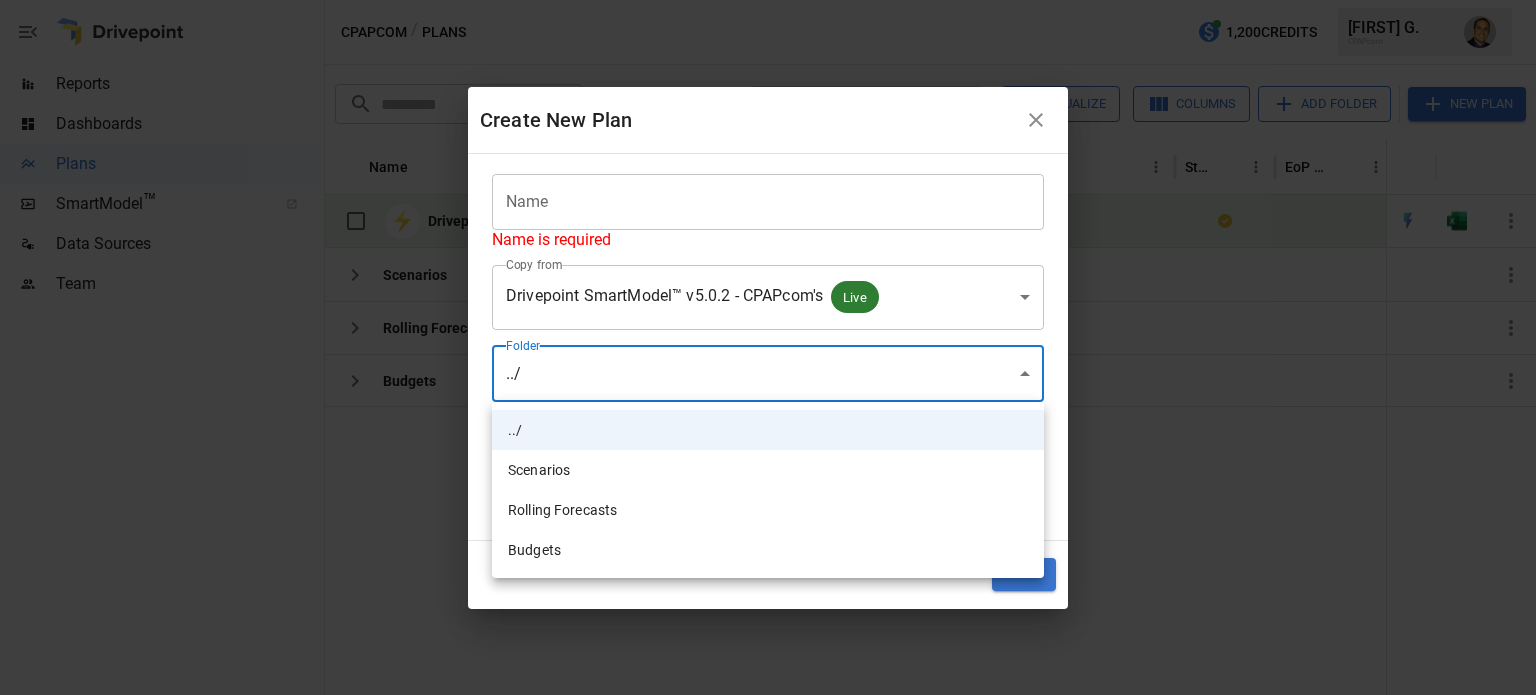 click on "**********" at bounding box center (768, 0) 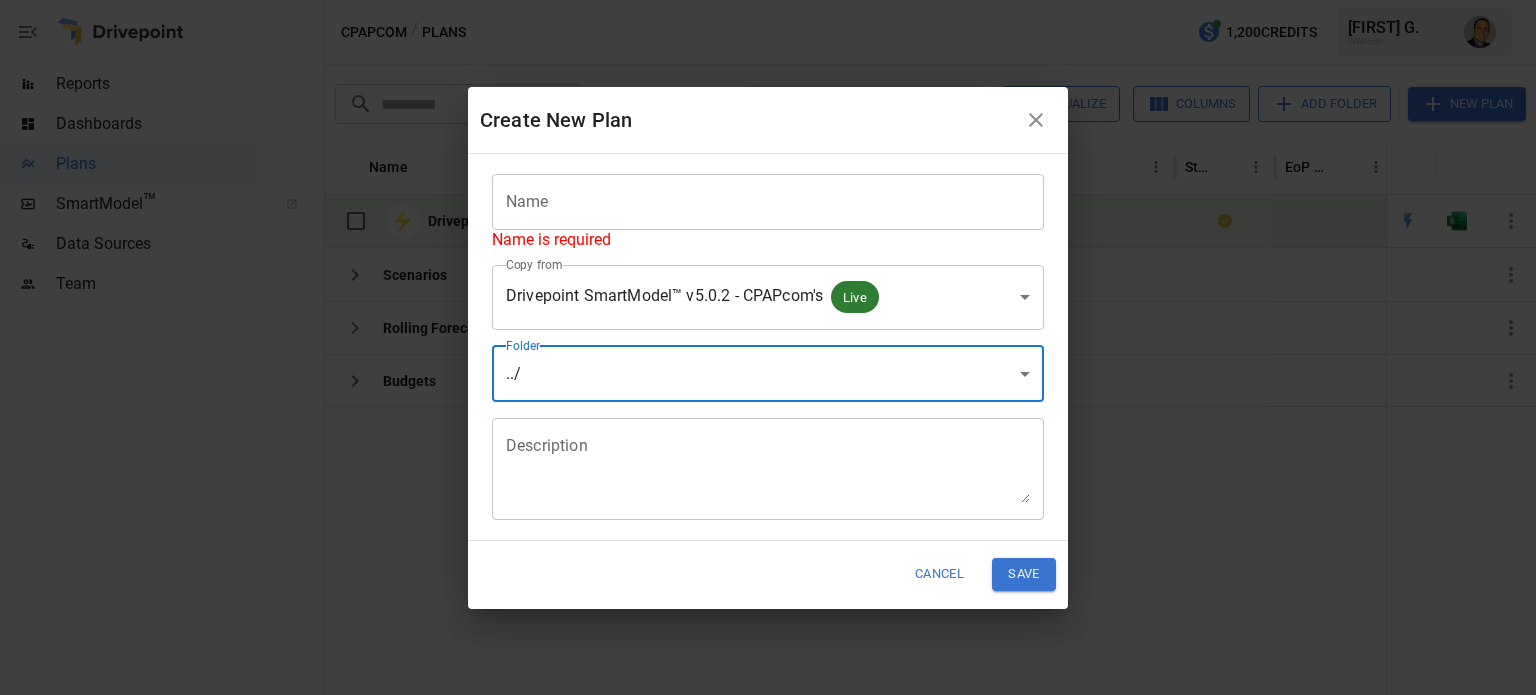 click on "**********" at bounding box center (768, 0) 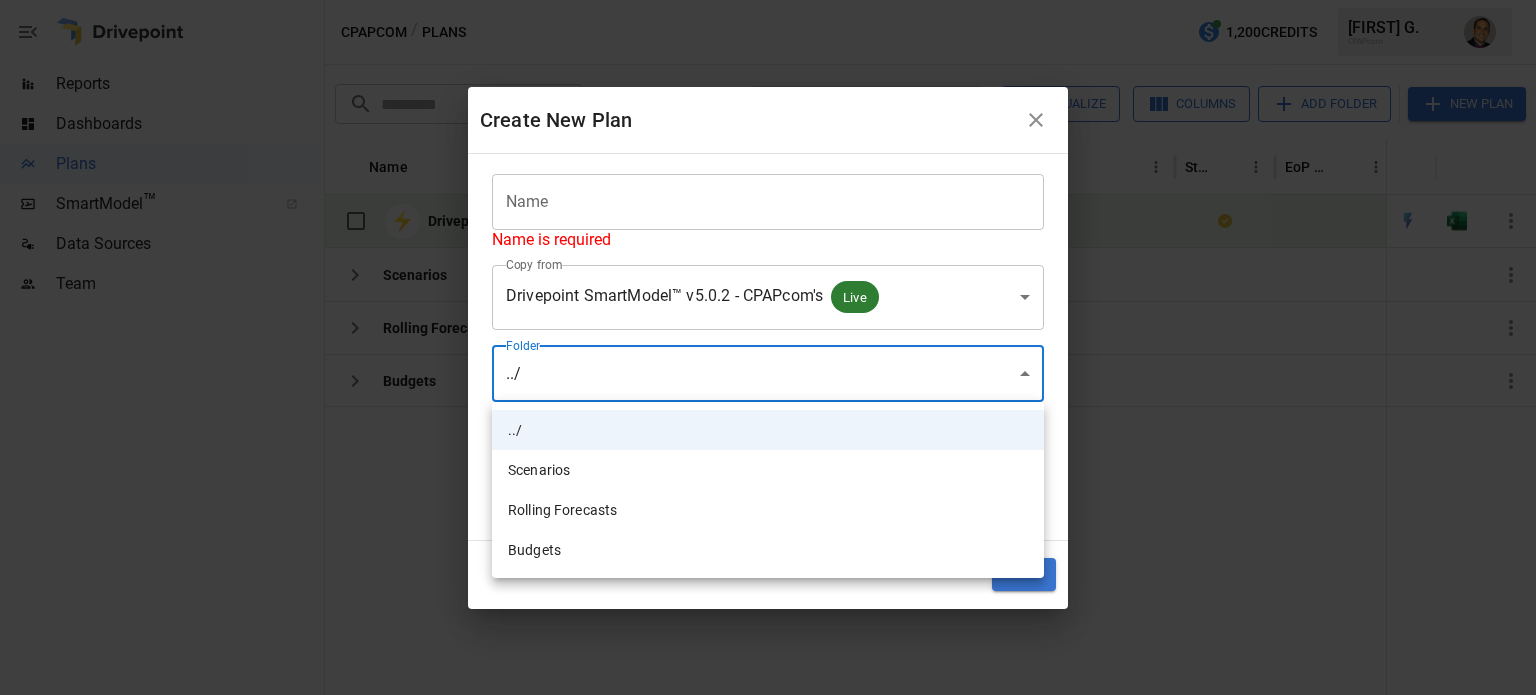 click at bounding box center (768, 347) 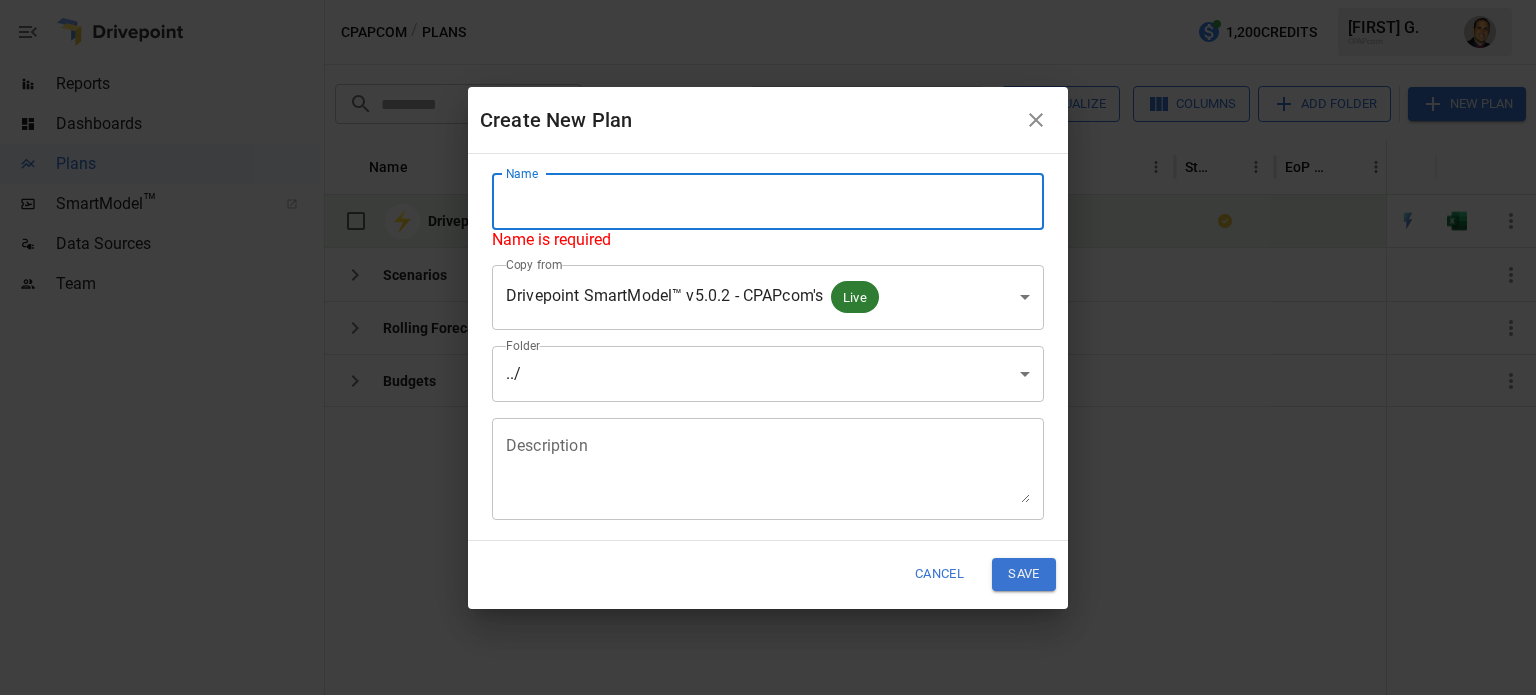 click on "Name" at bounding box center [768, 202] 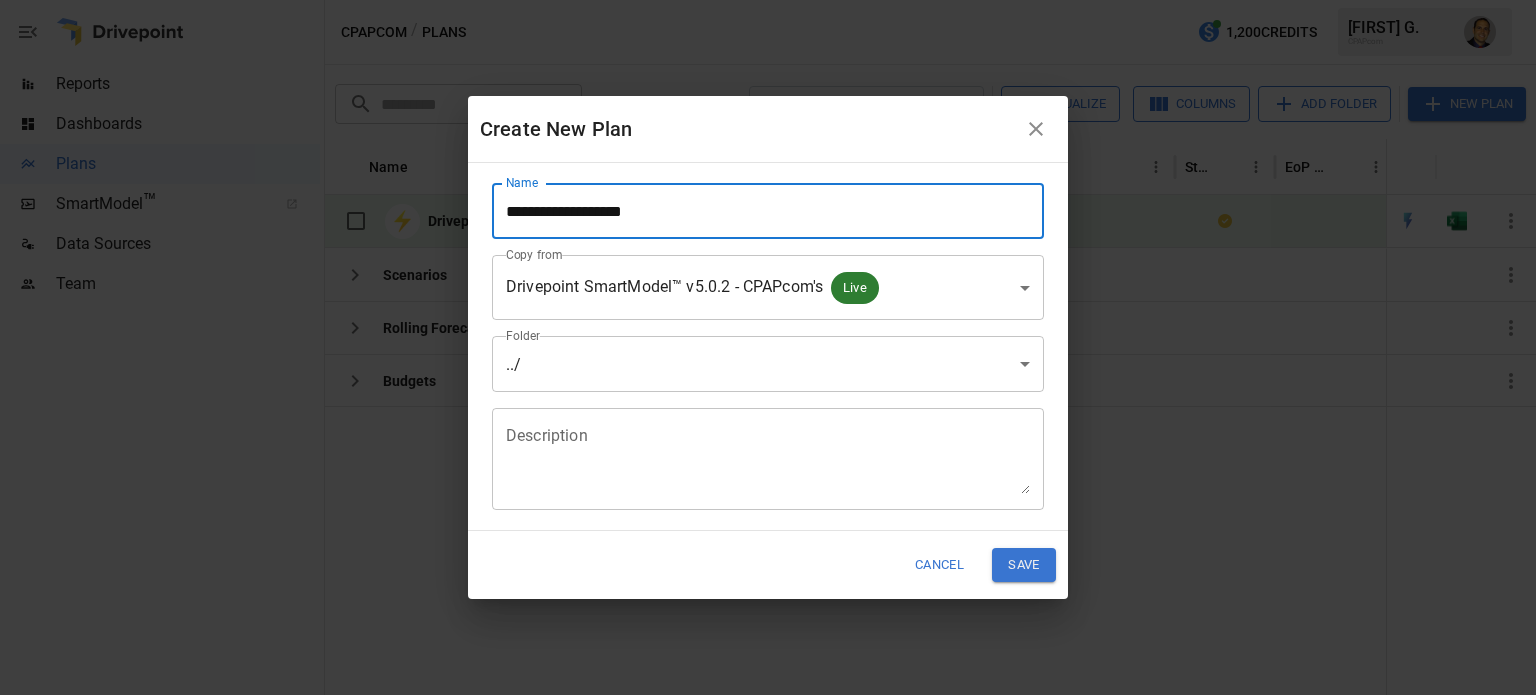 click on "**********" at bounding box center (768, 211) 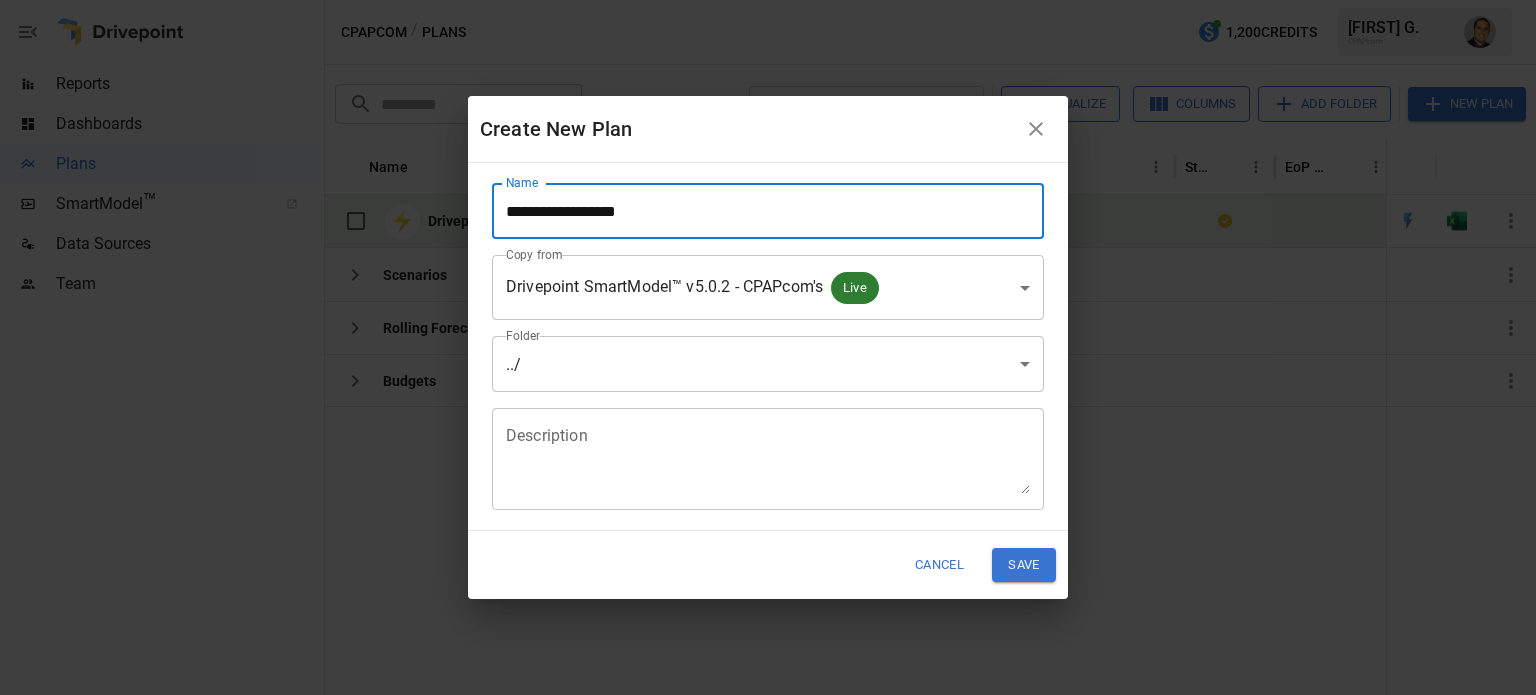 type on "**********" 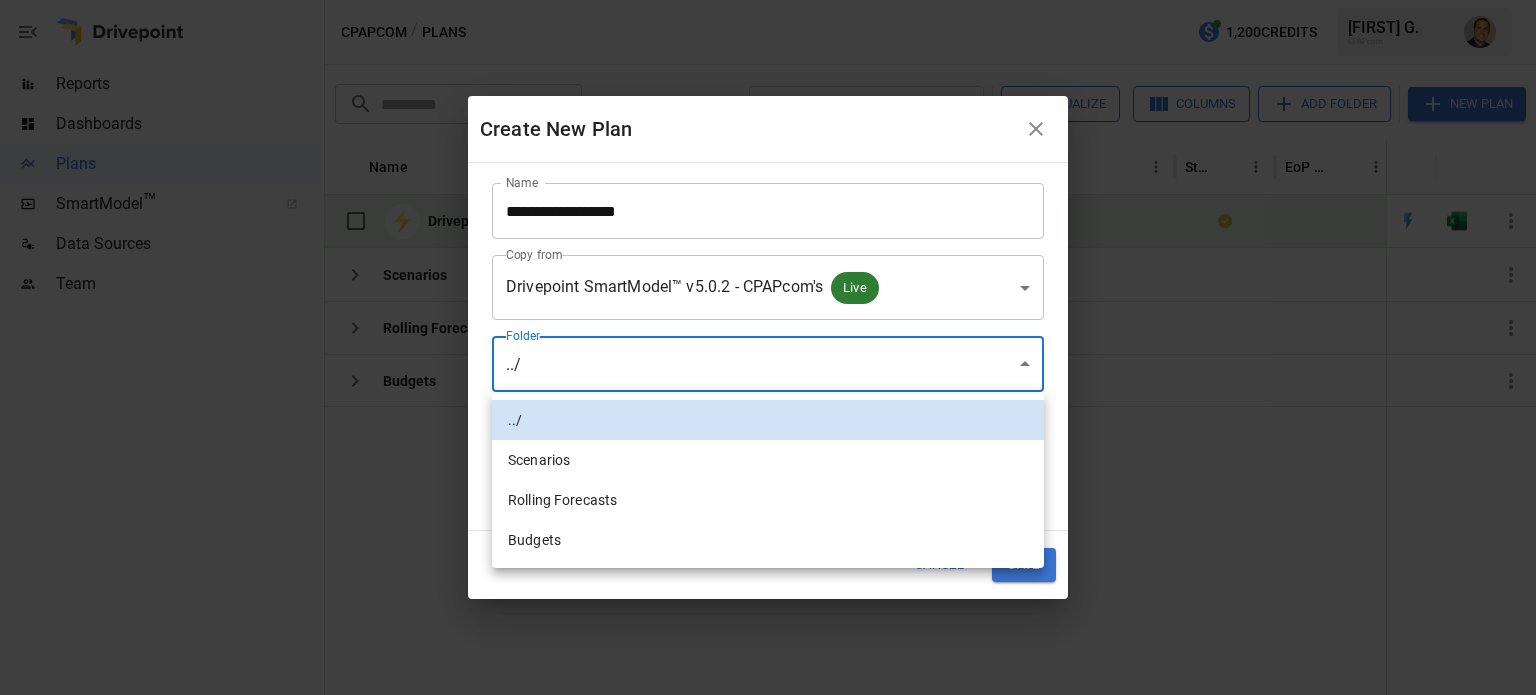 click on "**********" at bounding box center [768, 0] 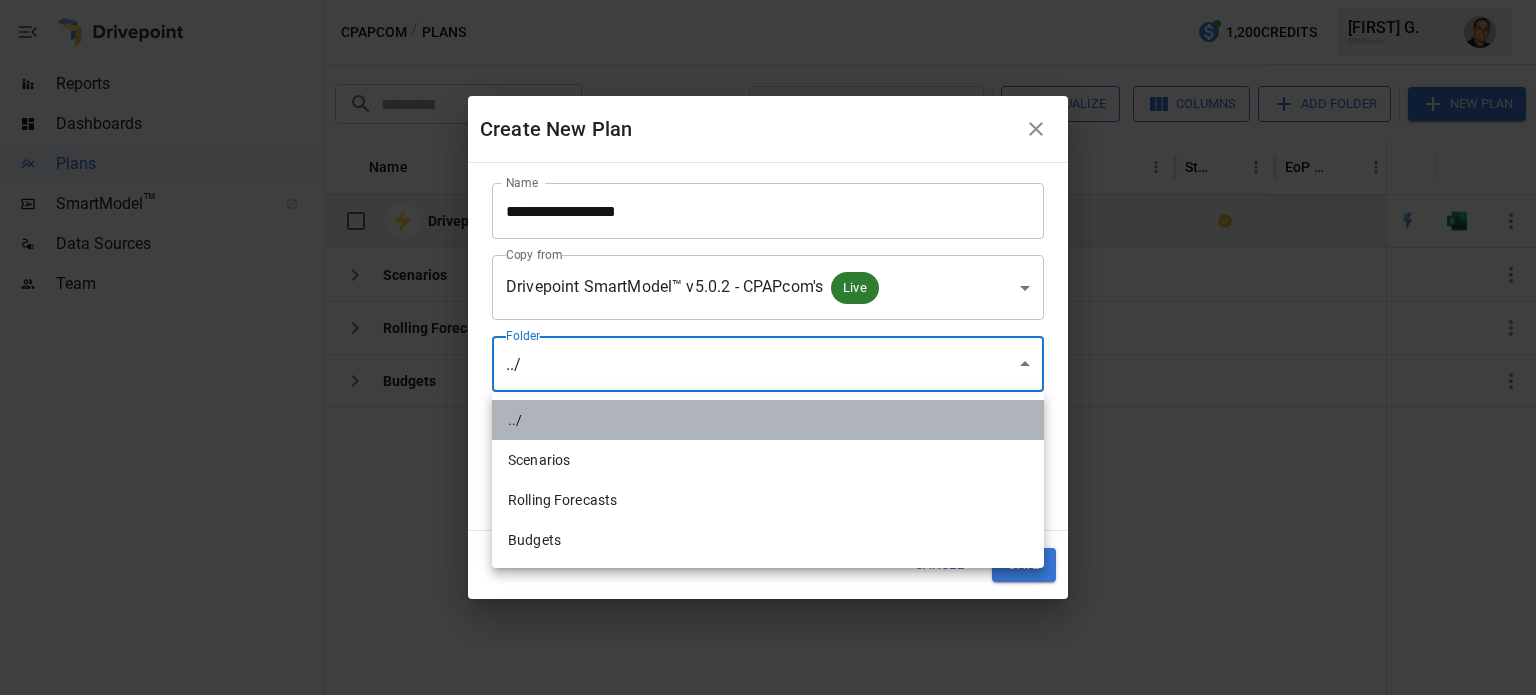click on "../" at bounding box center (768, 420) 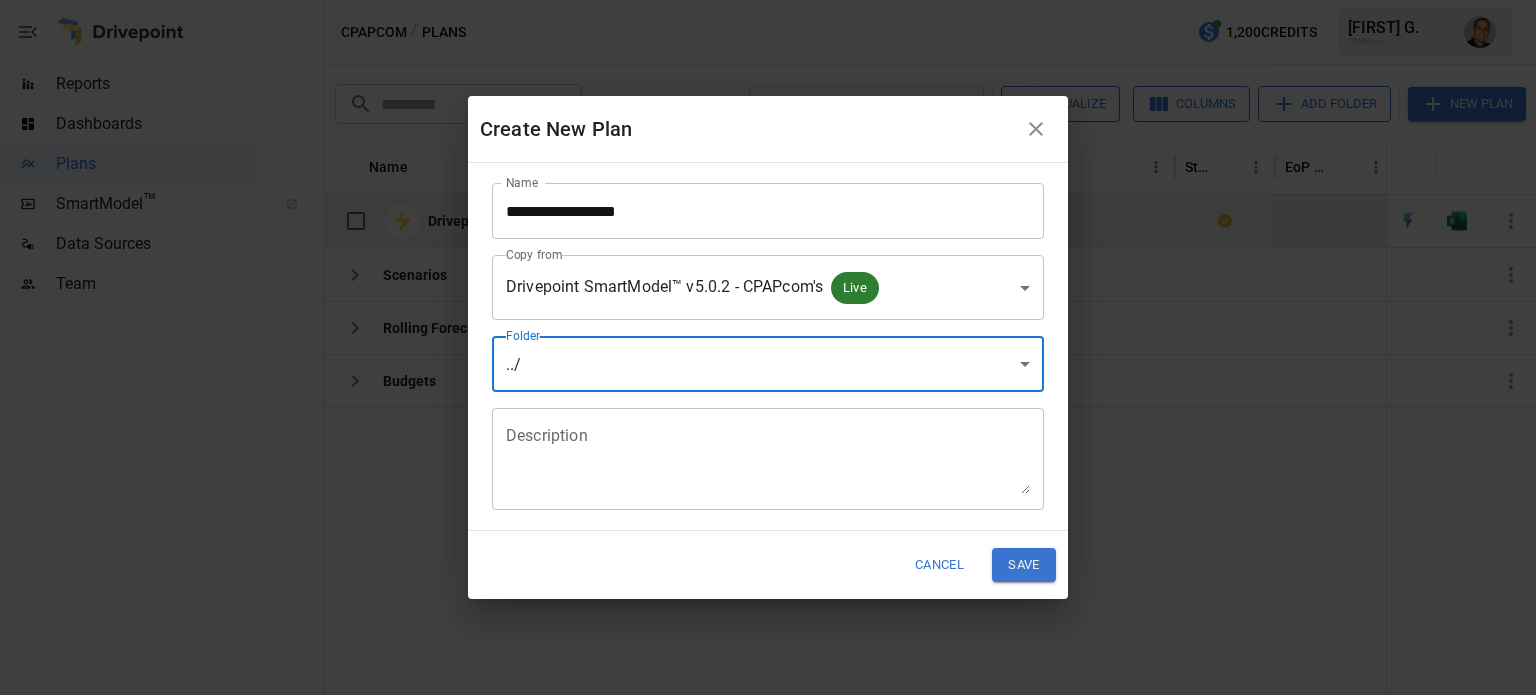 click on "**********" at bounding box center (768, 0) 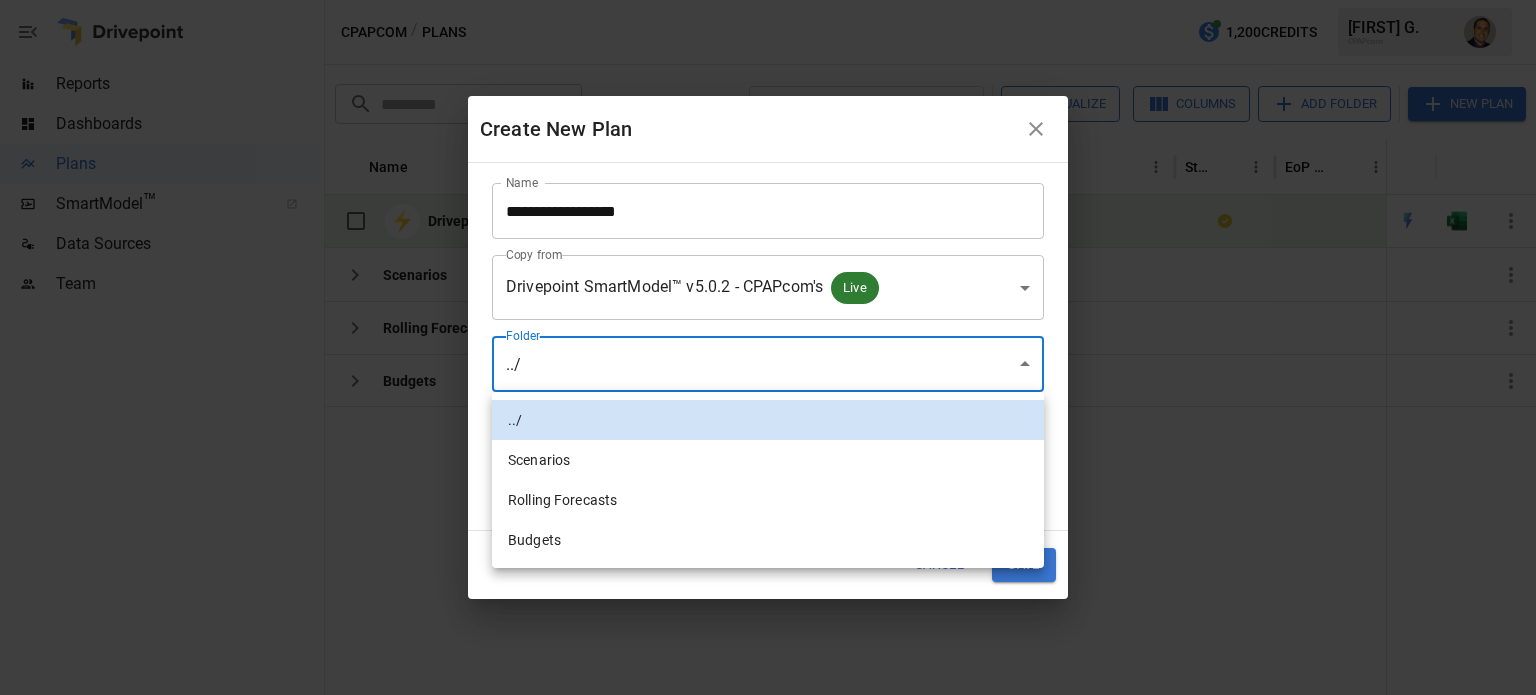 click at bounding box center (768, 347) 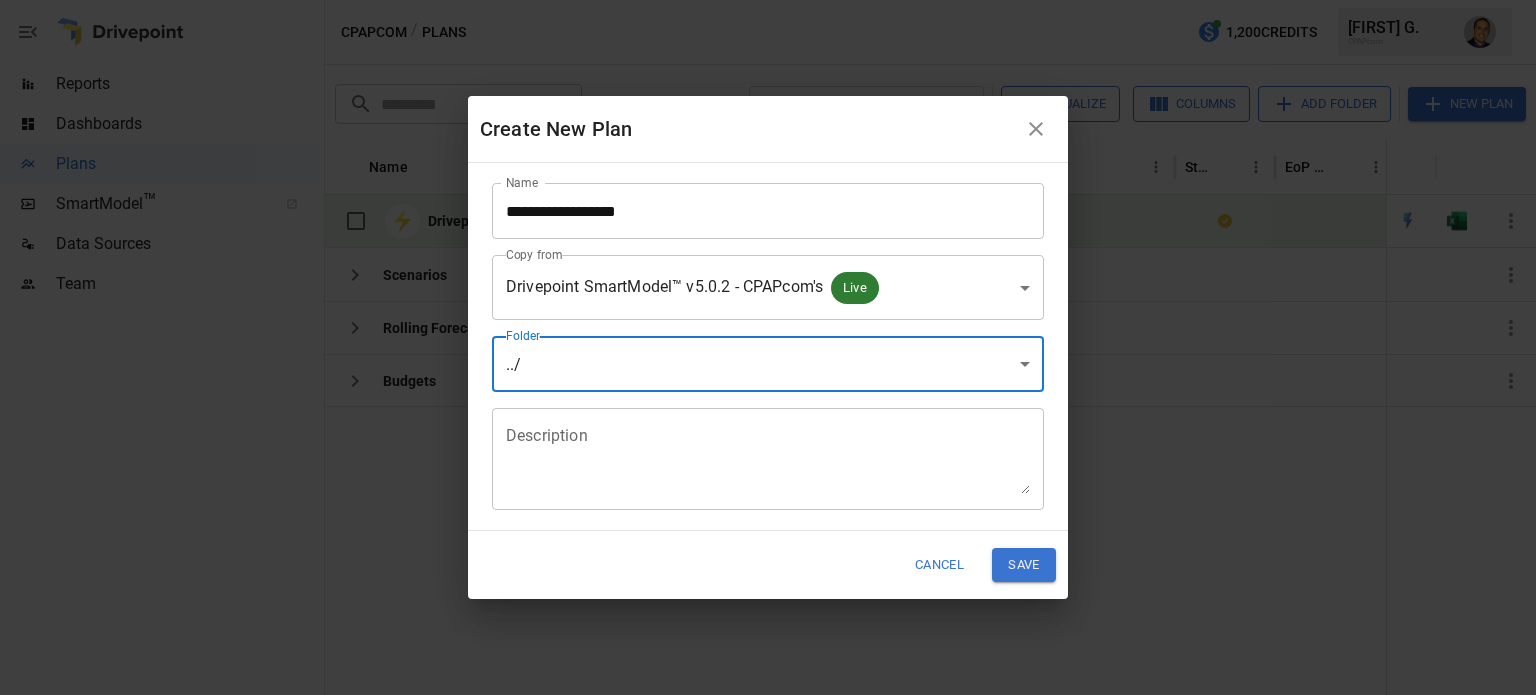 click on "**********" at bounding box center [768, 0] 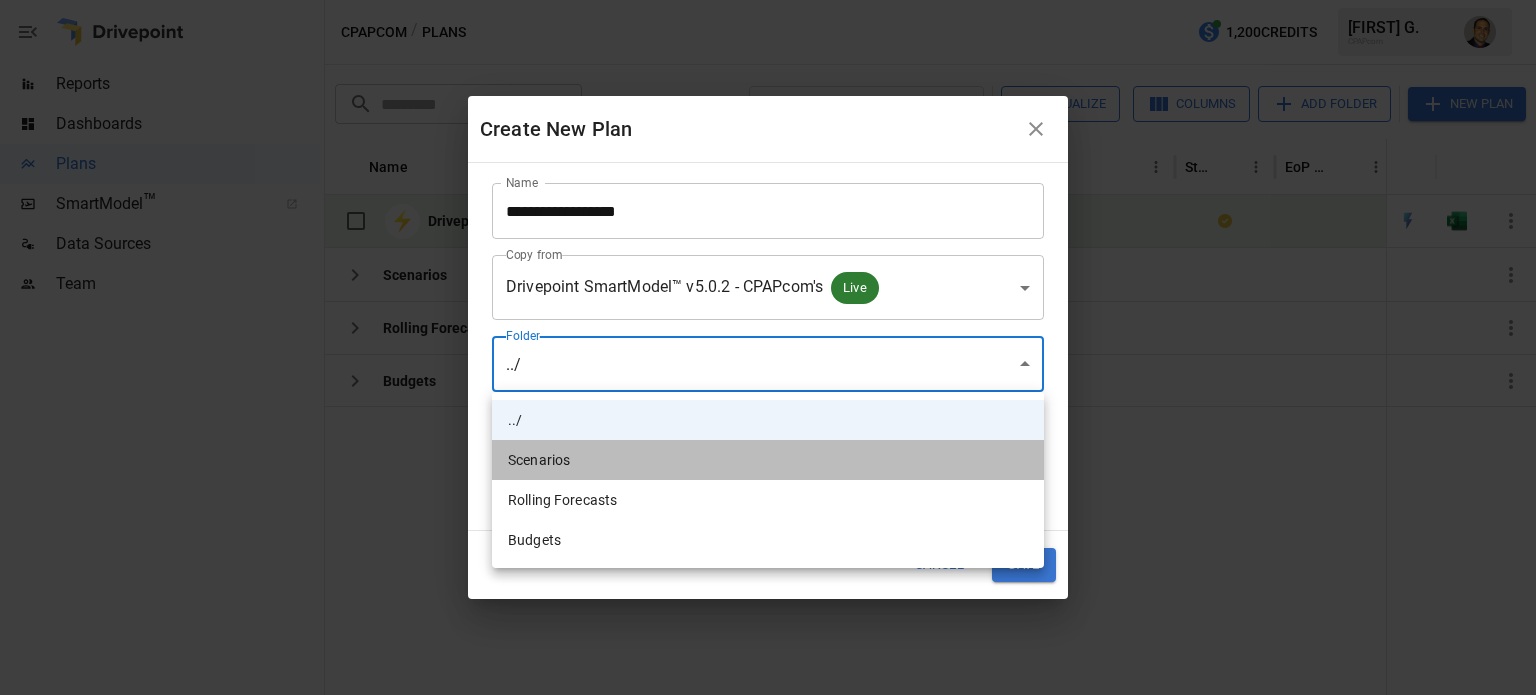 click on "Scenarios" at bounding box center (768, 460) 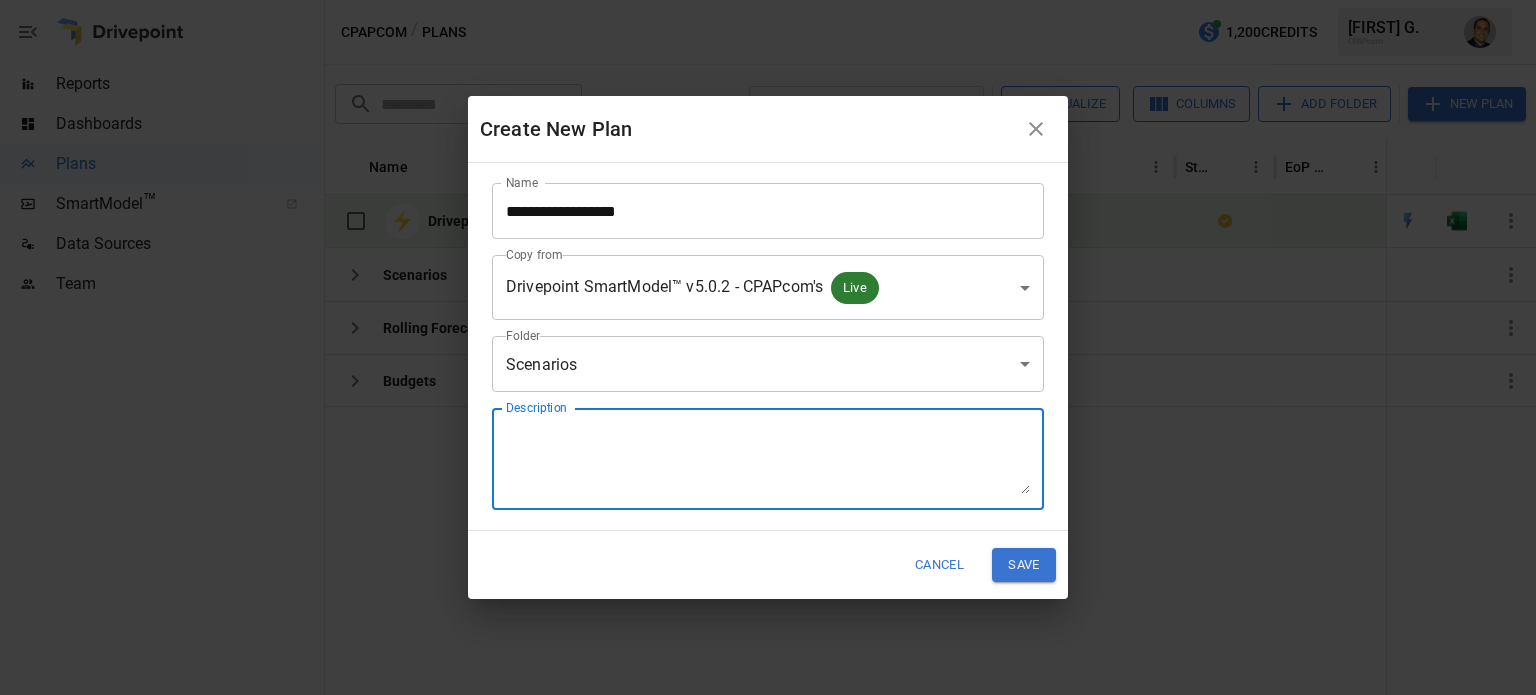 click on "Description" at bounding box center (768, 459) 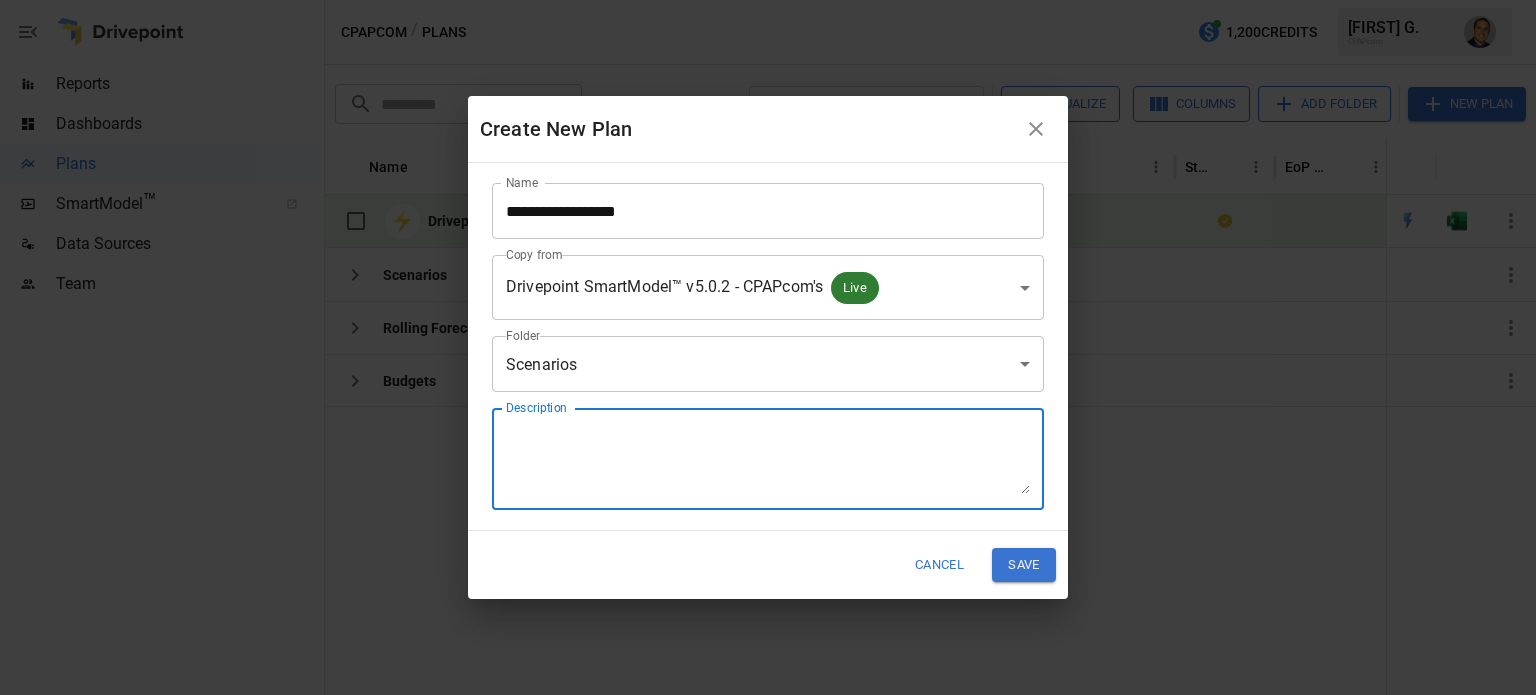 click on "Save" at bounding box center (1024, 564) 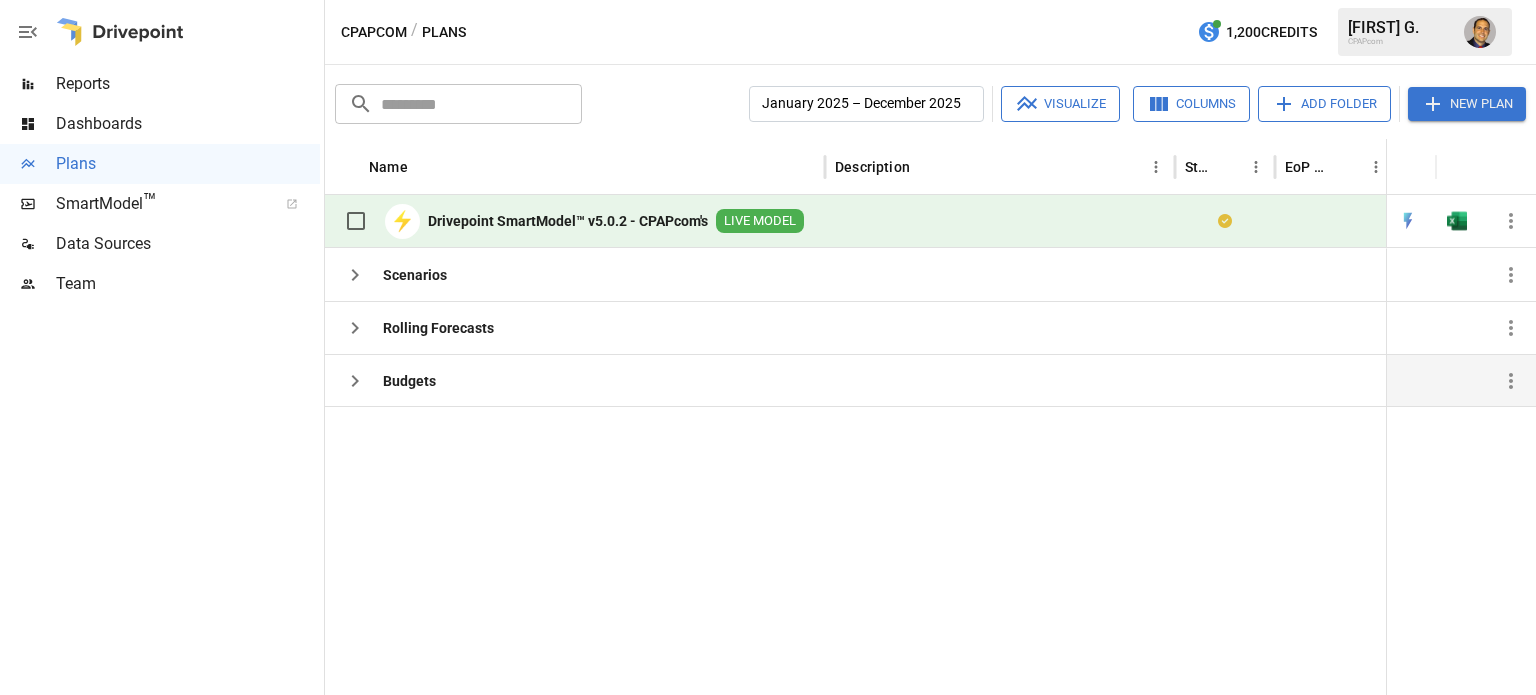 click 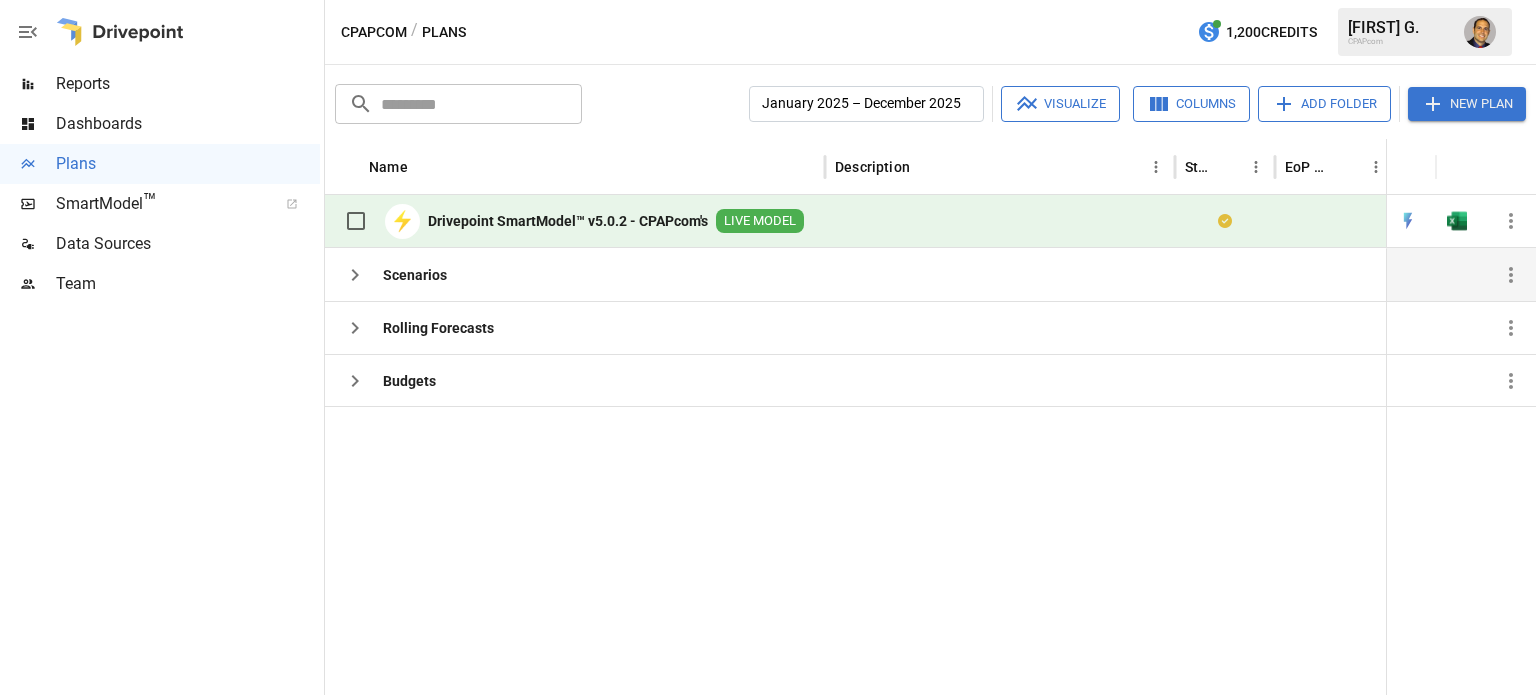 click 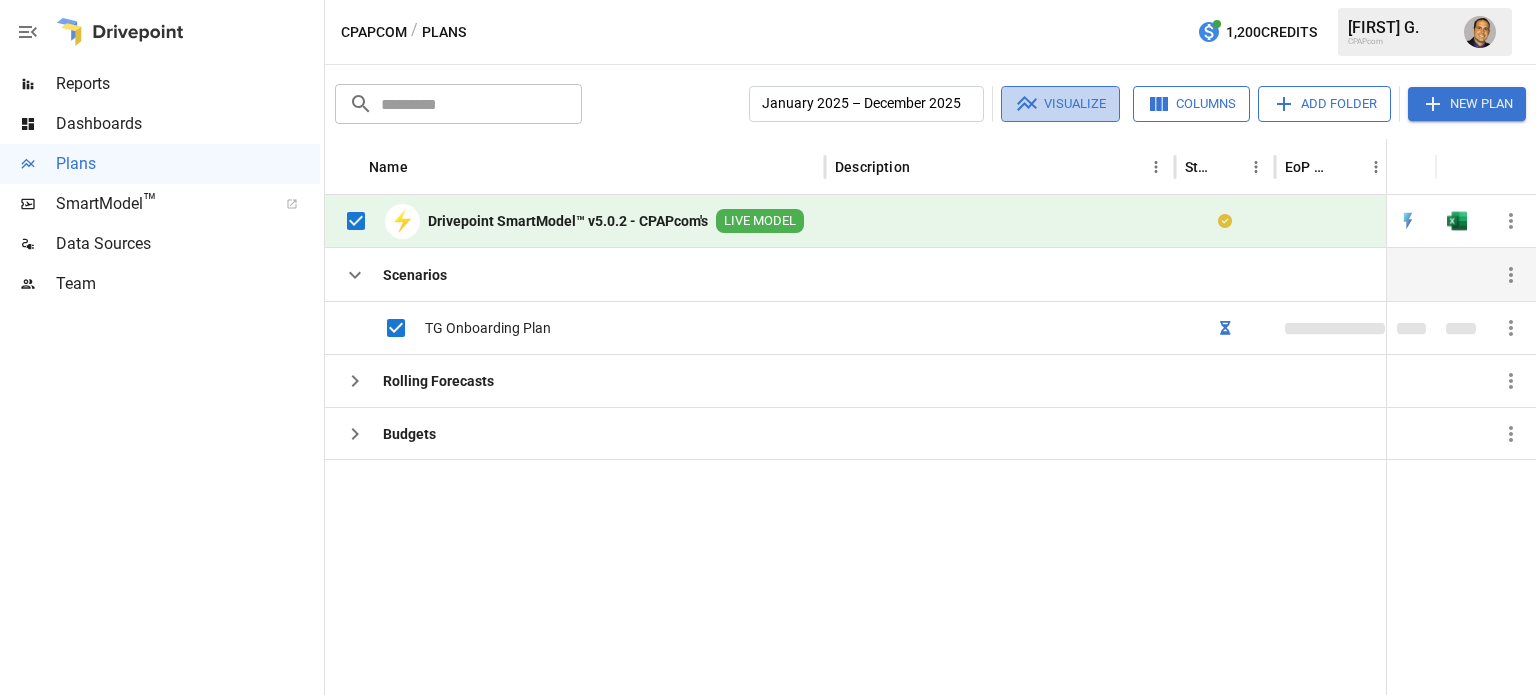 click on "Visualize" at bounding box center [1060, 104] 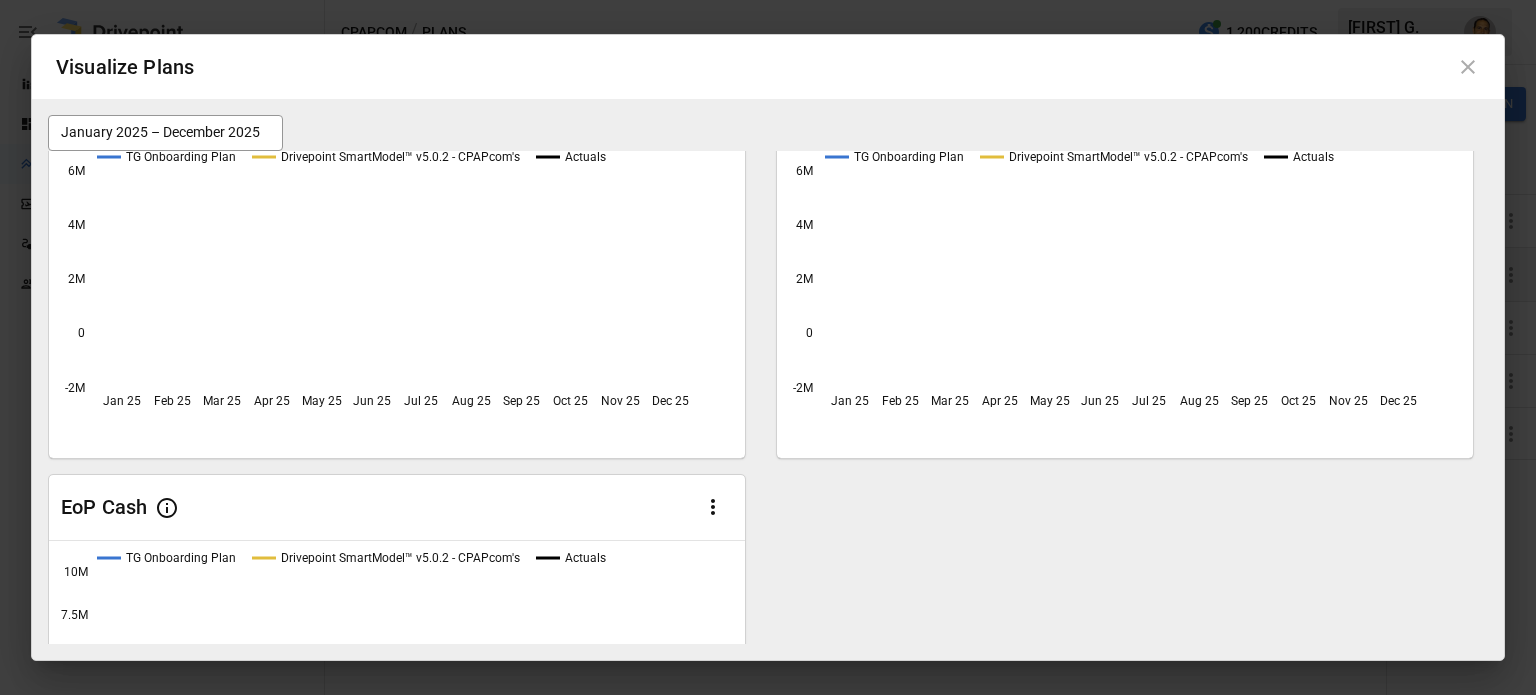 scroll, scrollTop: 0, scrollLeft: 0, axis: both 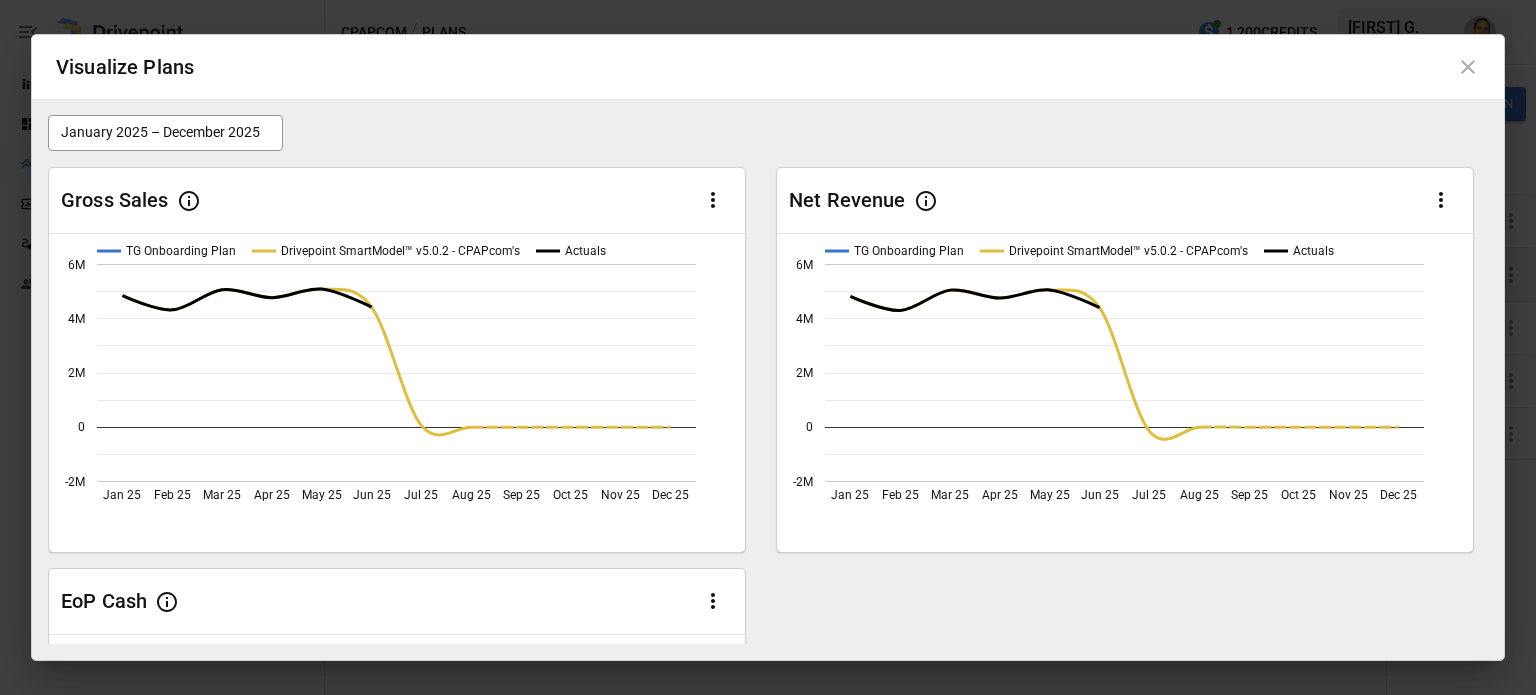 click 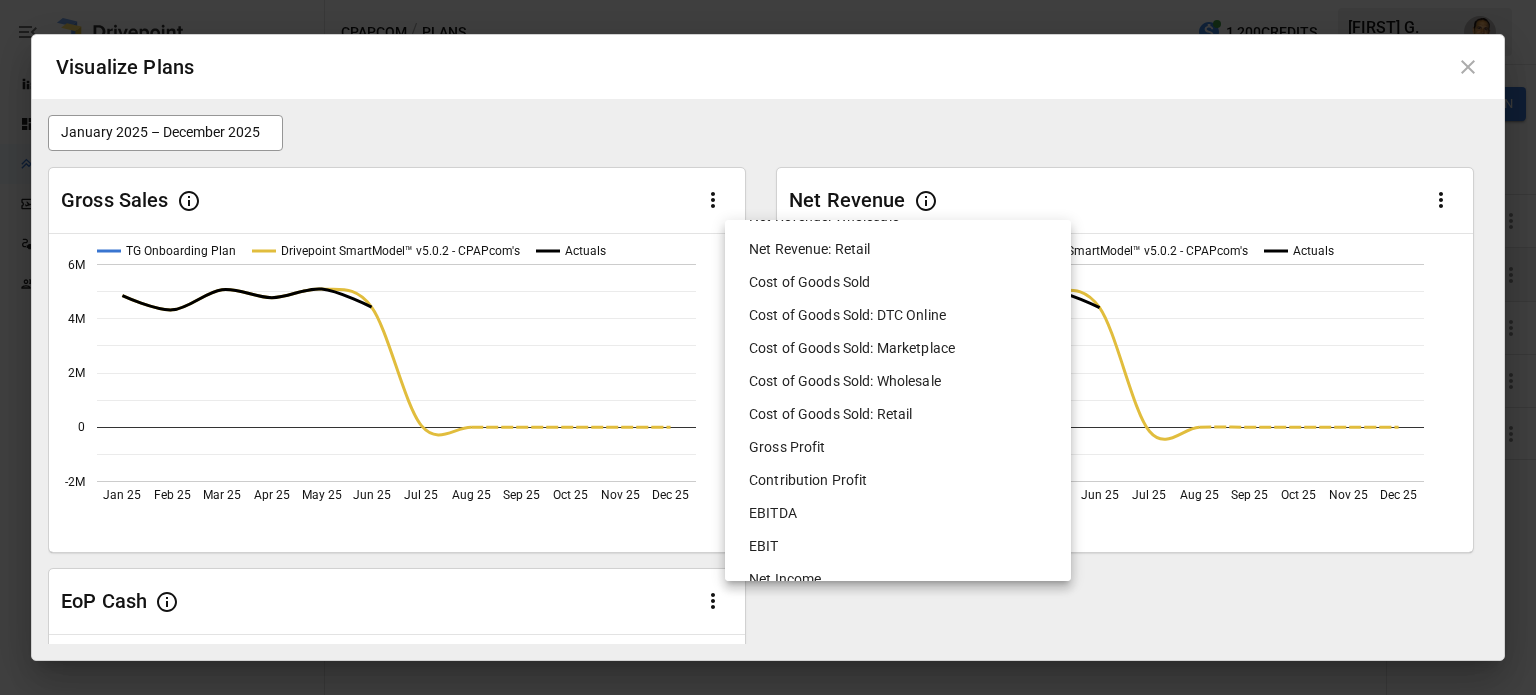 scroll, scrollTop: 1089, scrollLeft: 0, axis: vertical 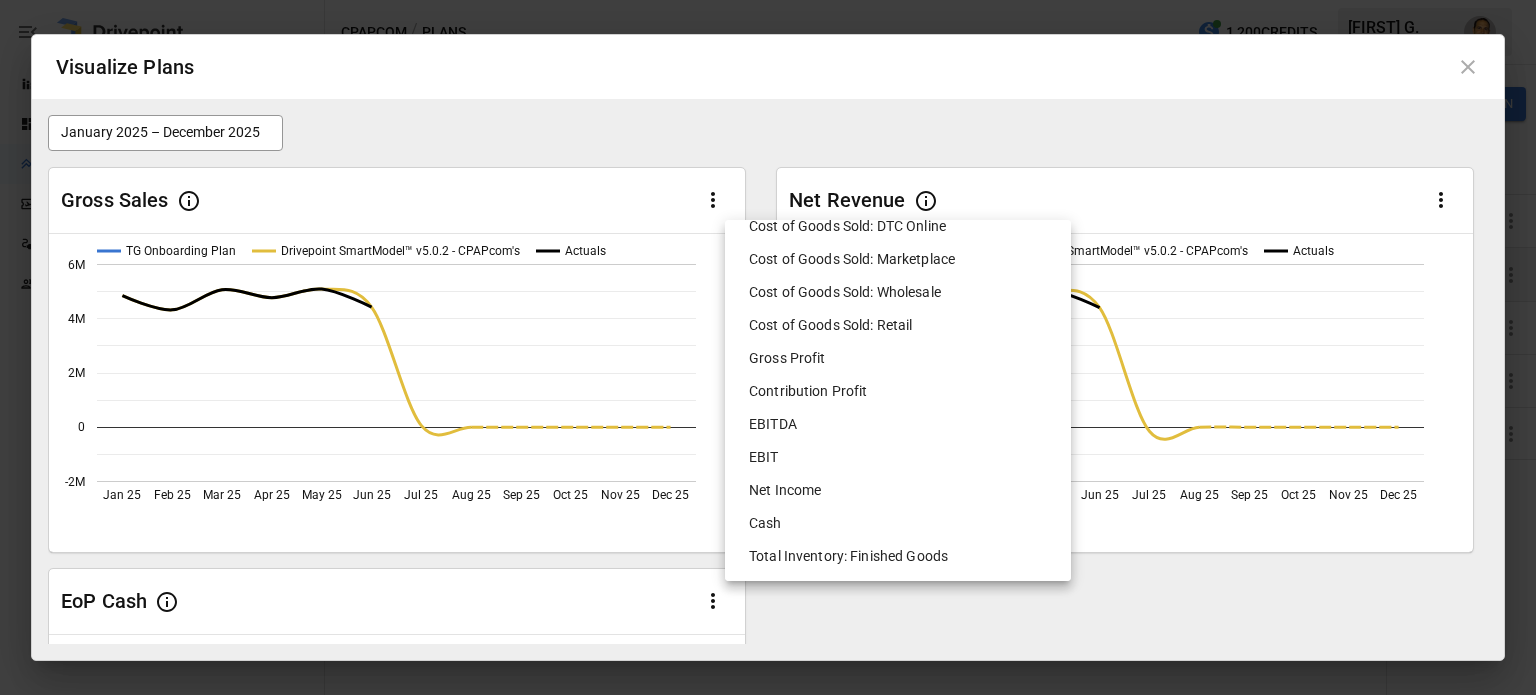 click at bounding box center (768, 347) 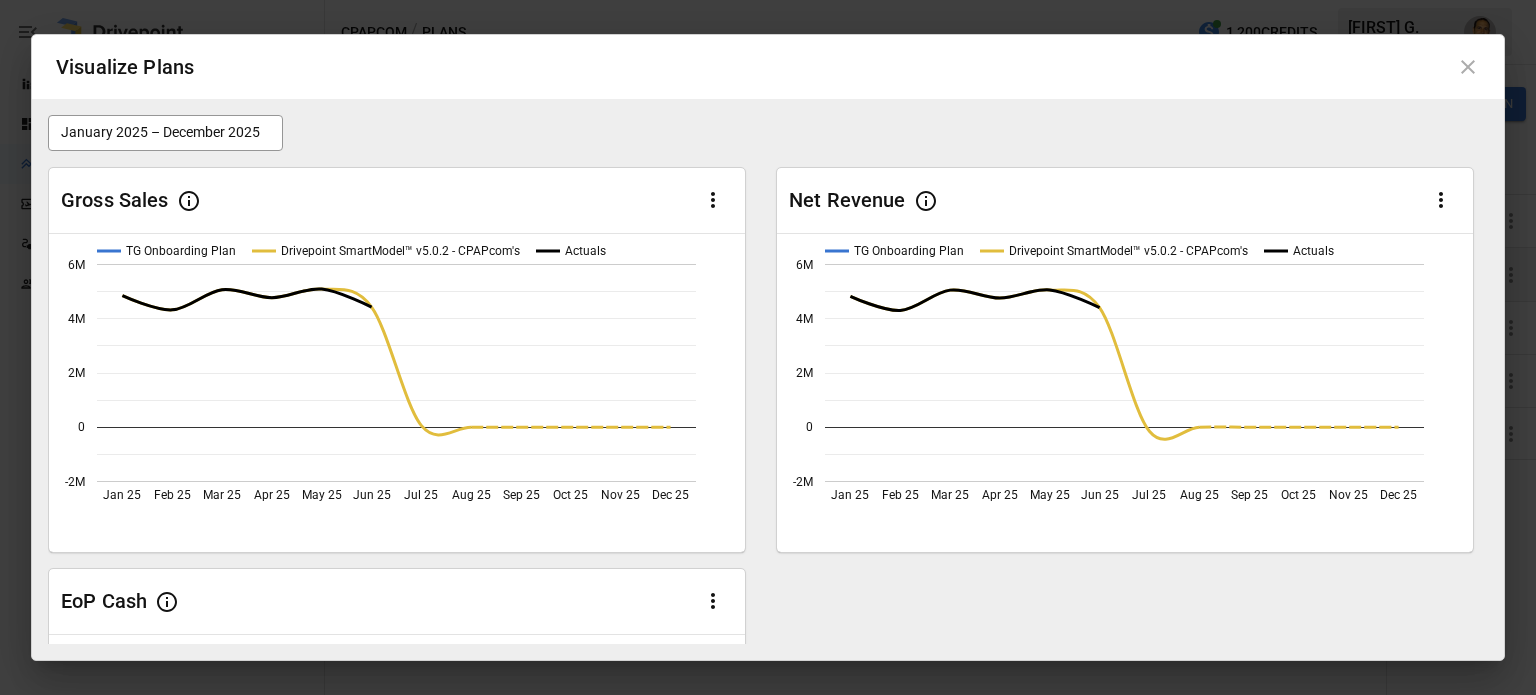 scroll, scrollTop: 324, scrollLeft: 0, axis: vertical 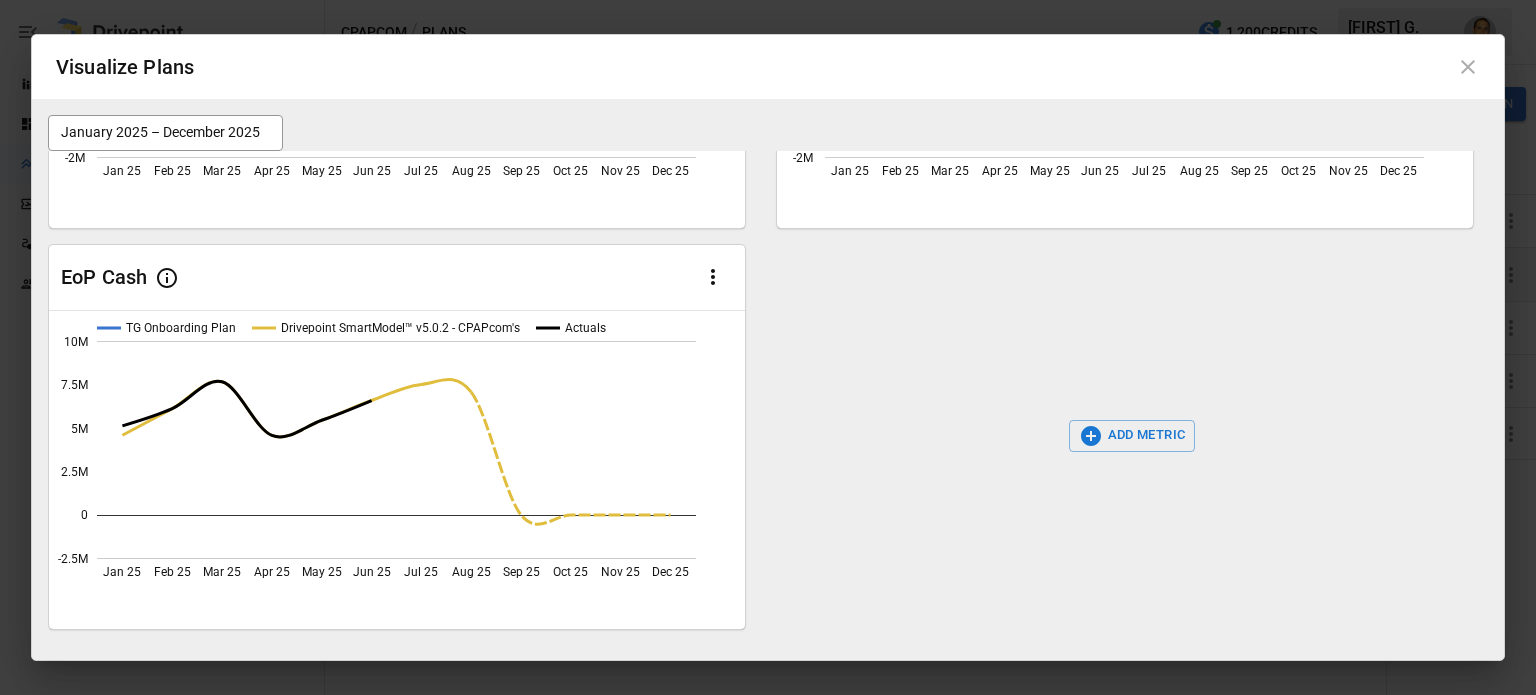 click 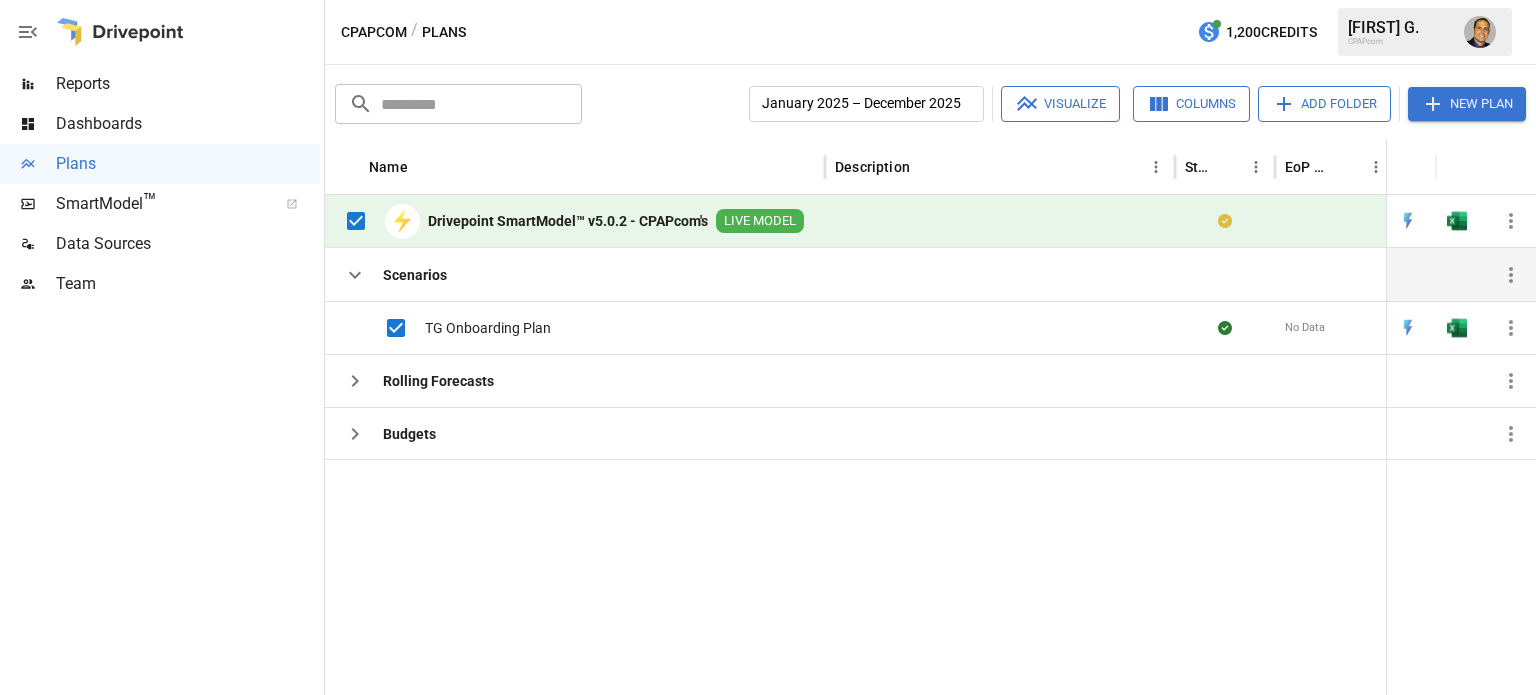 click at bounding box center (1125, 577) 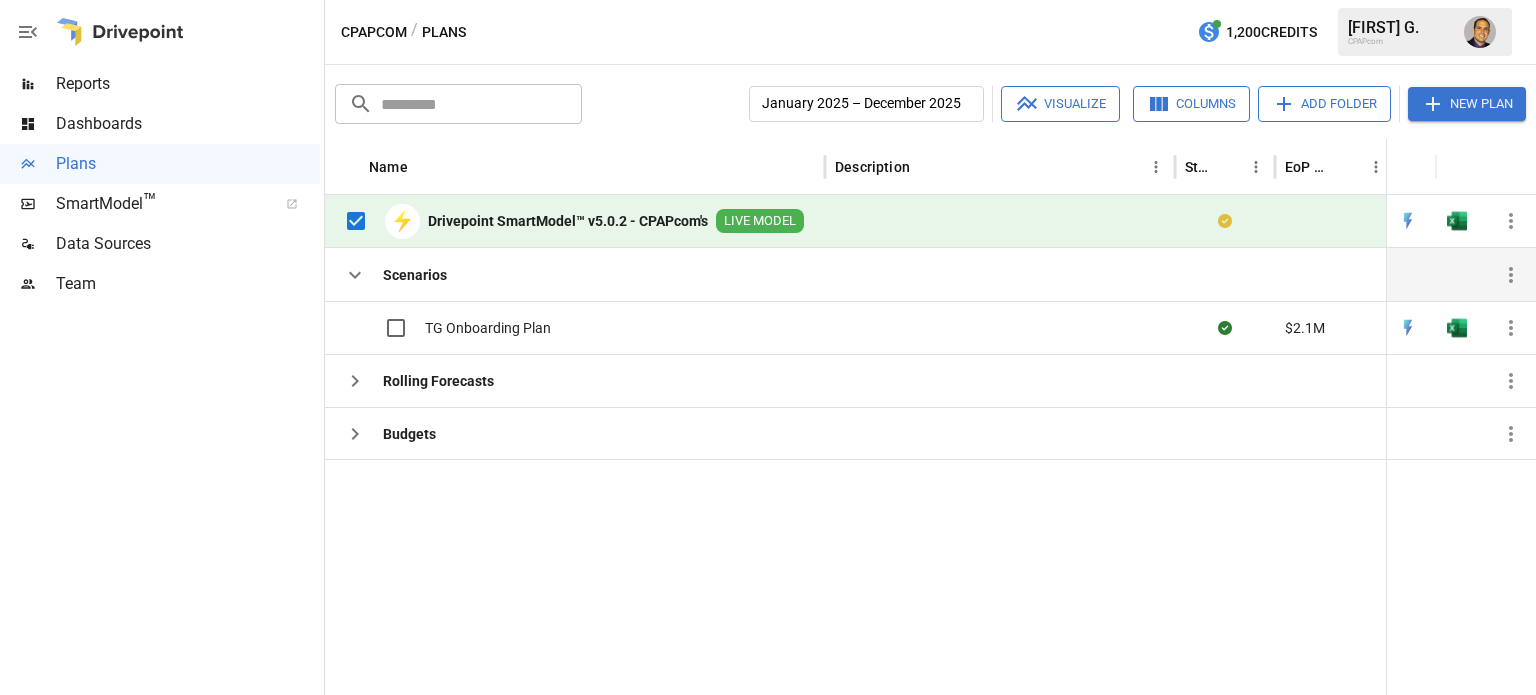 click on "LIVE MODEL" at bounding box center [760, 221] 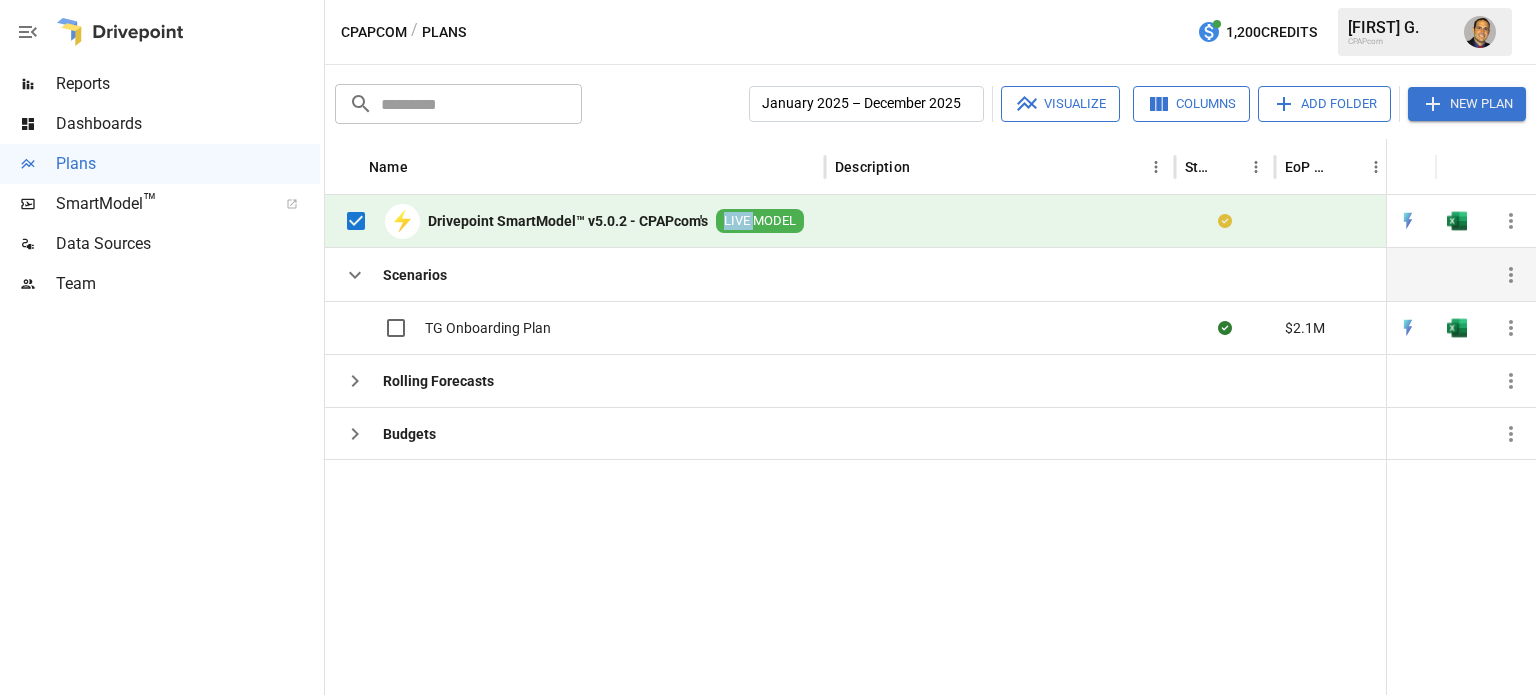 click on "LIVE MODEL" at bounding box center [760, 221] 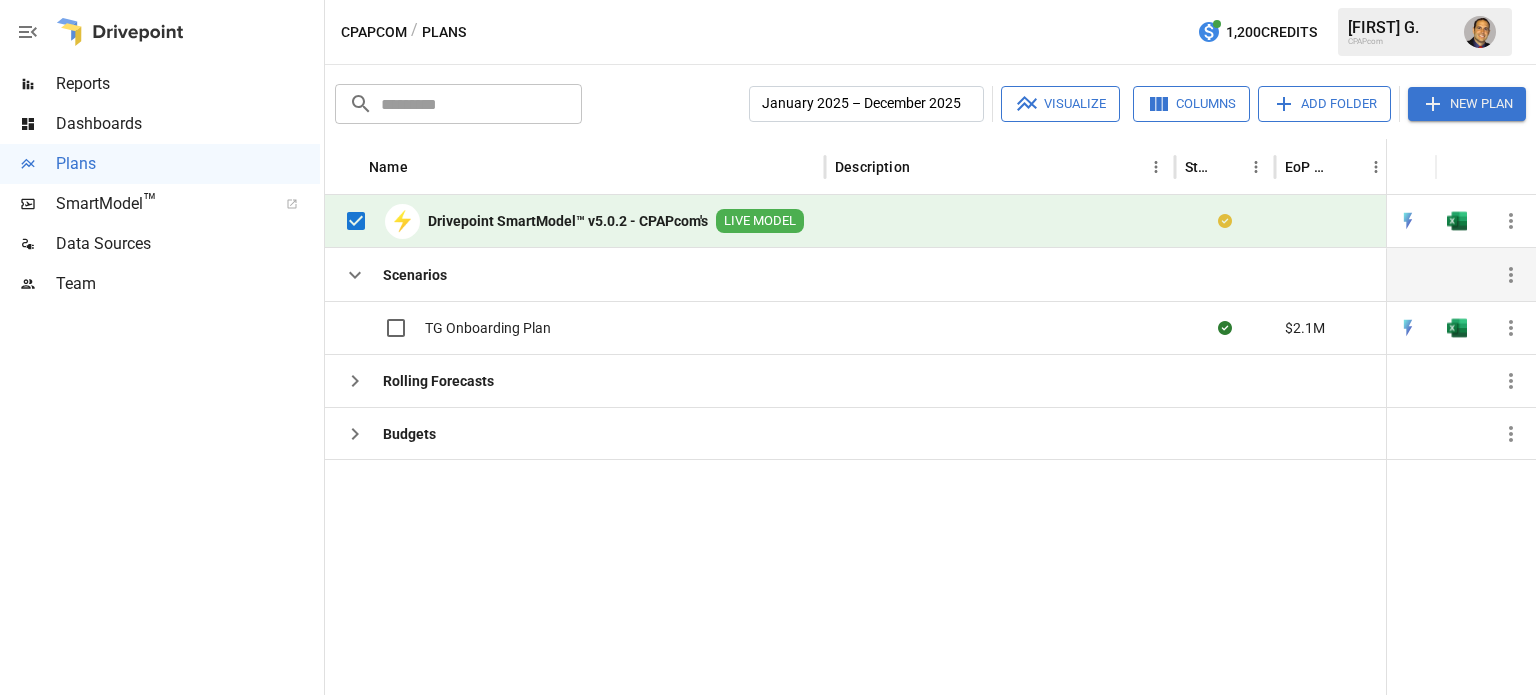 click on "LIVE MODEL" at bounding box center [760, 221] 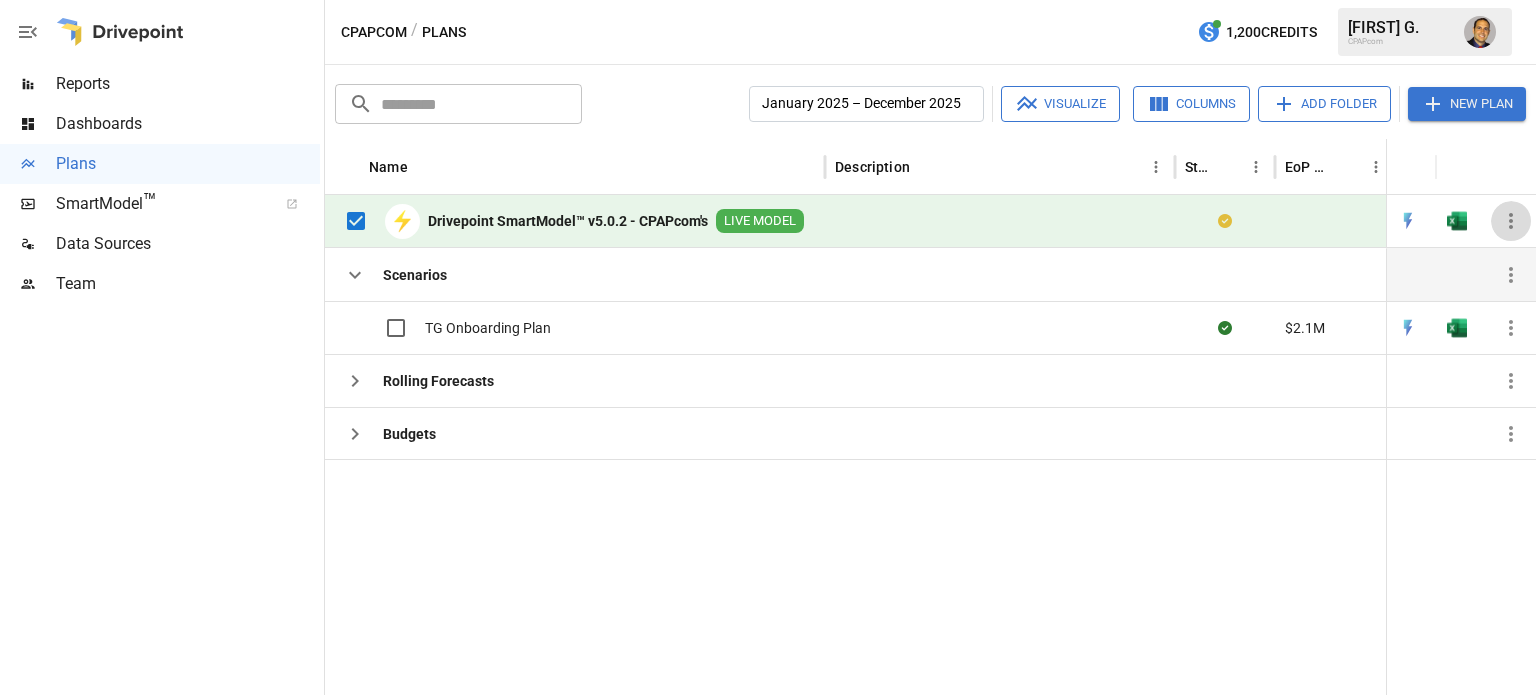 click 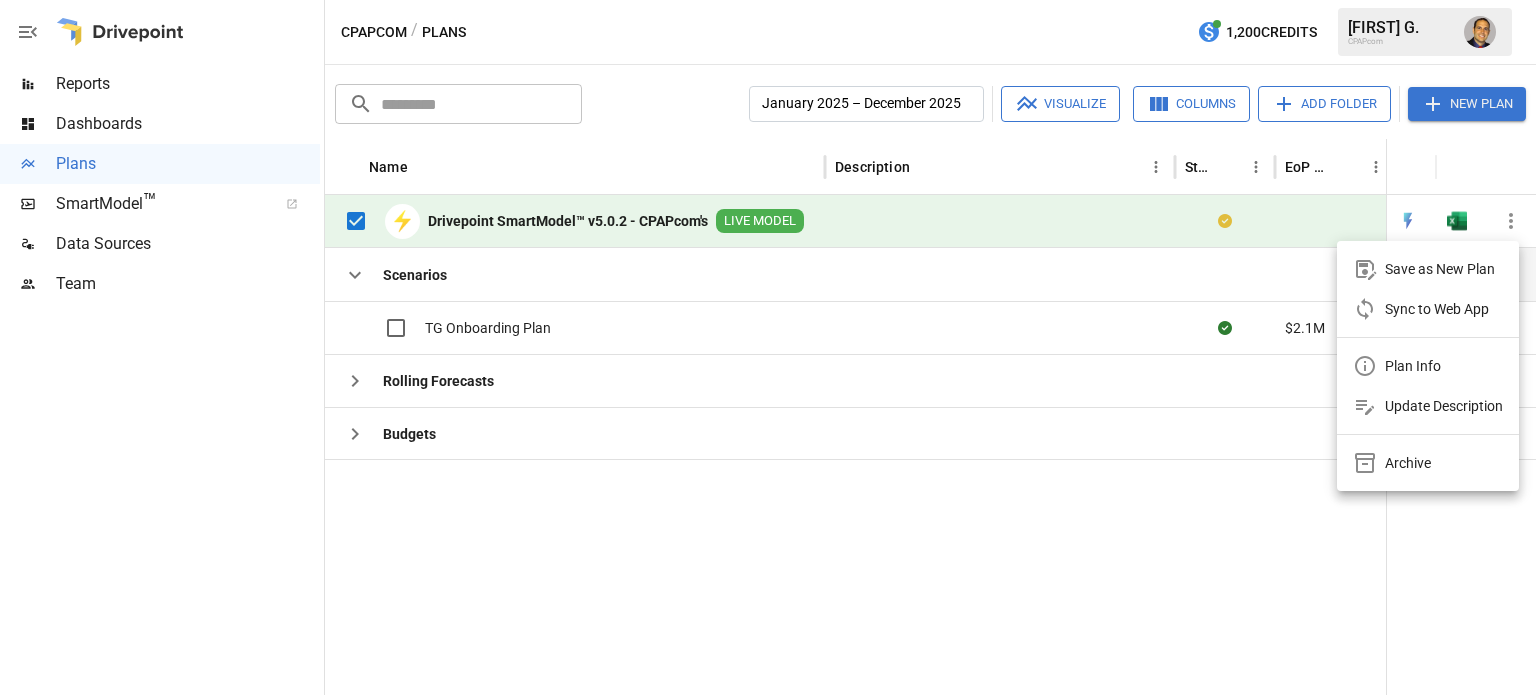 click at bounding box center [768, 347] 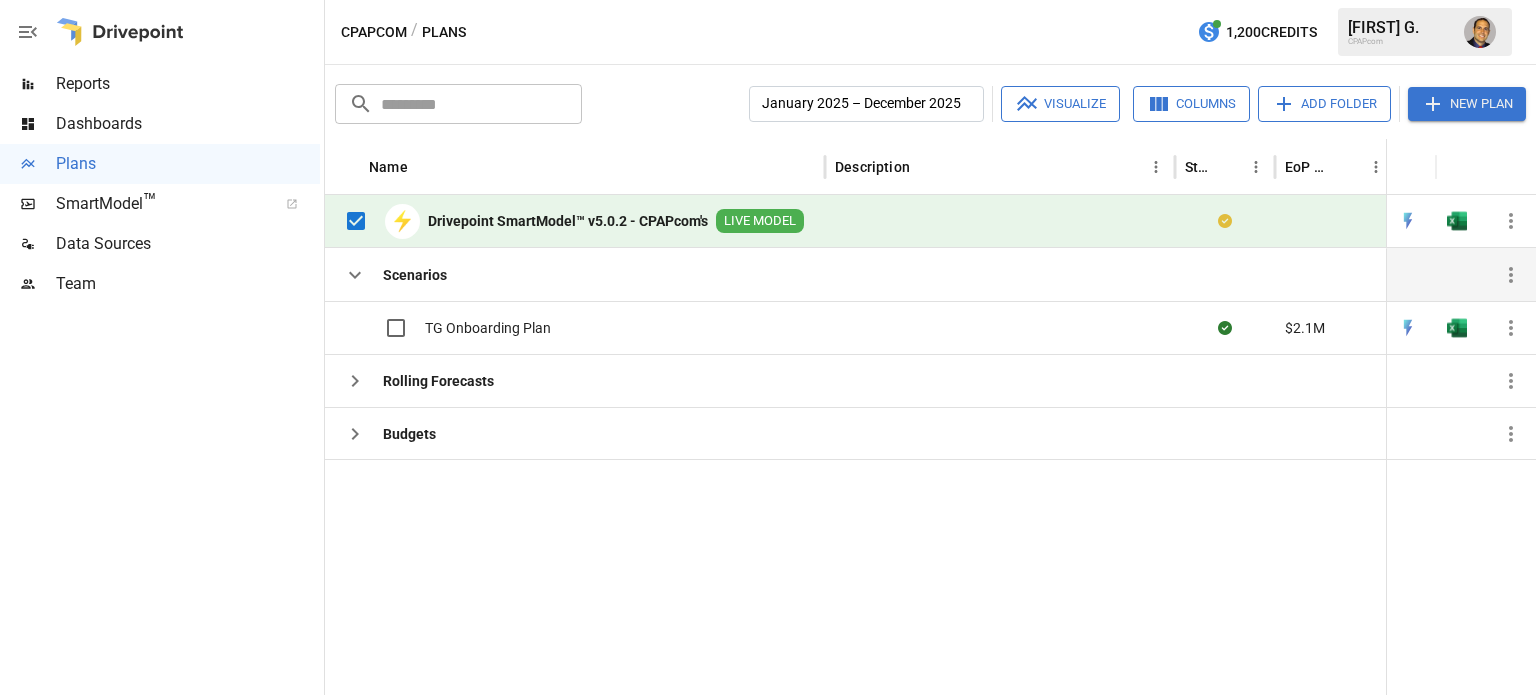 click on "LIVE MODEL" at bounding box center (760, 221) 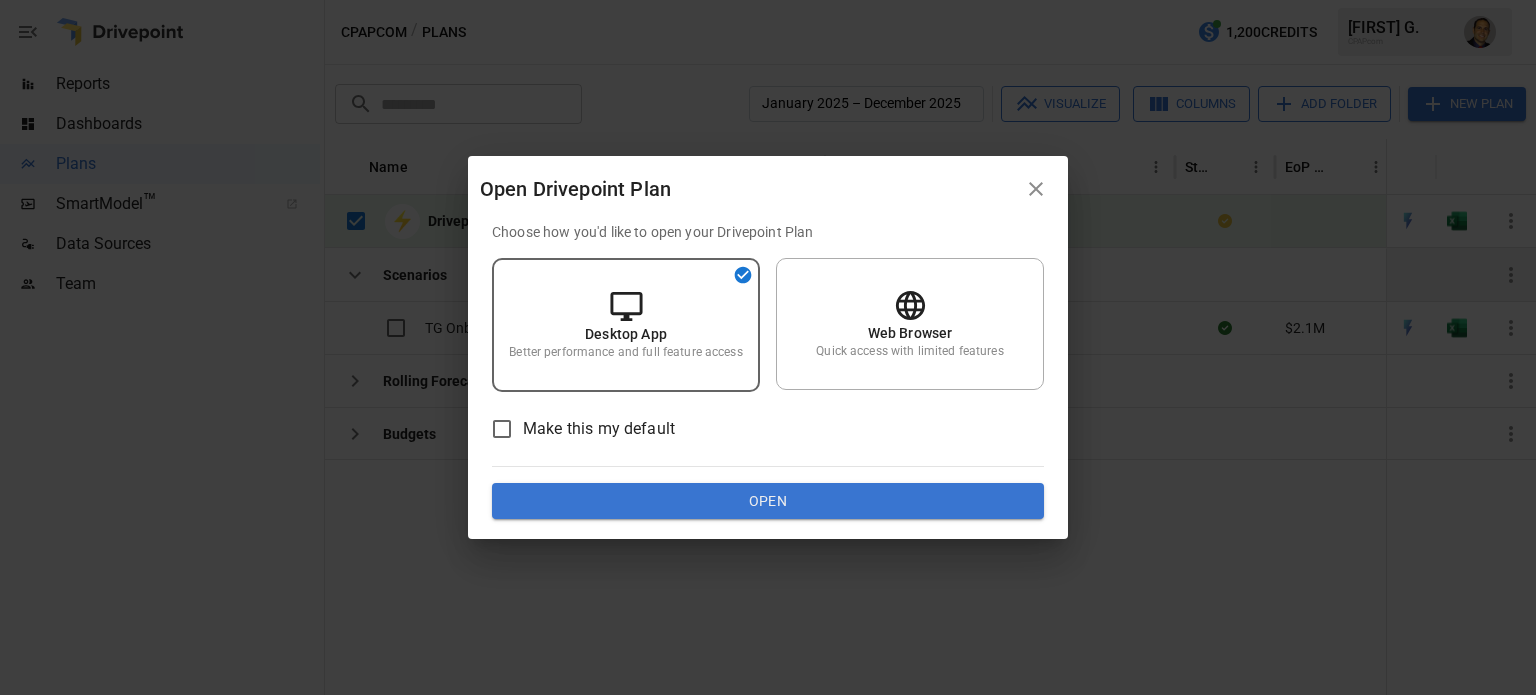 click on "Open Drivepoint Plan" at bounding box center [768, 189] 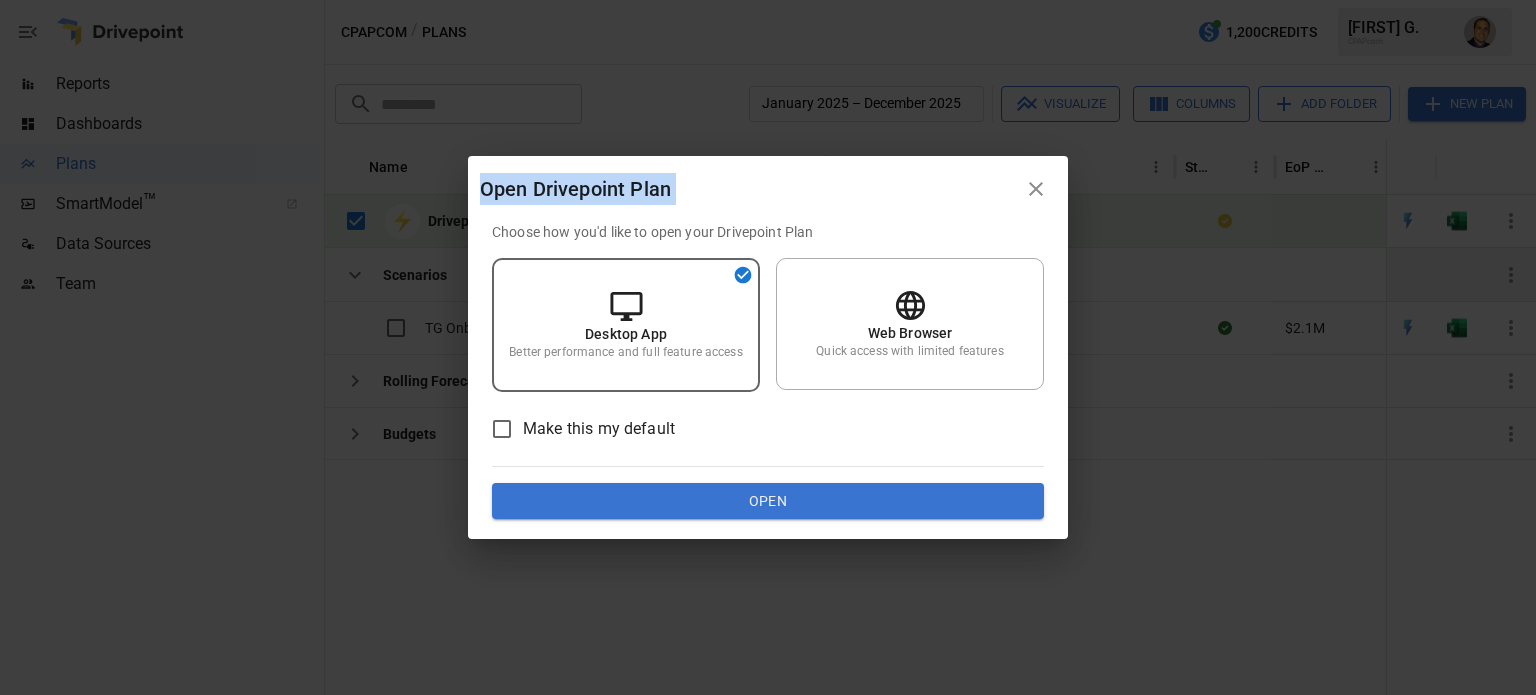 click on "Open Drivepoint Plan" at bounding box center [768, 189] 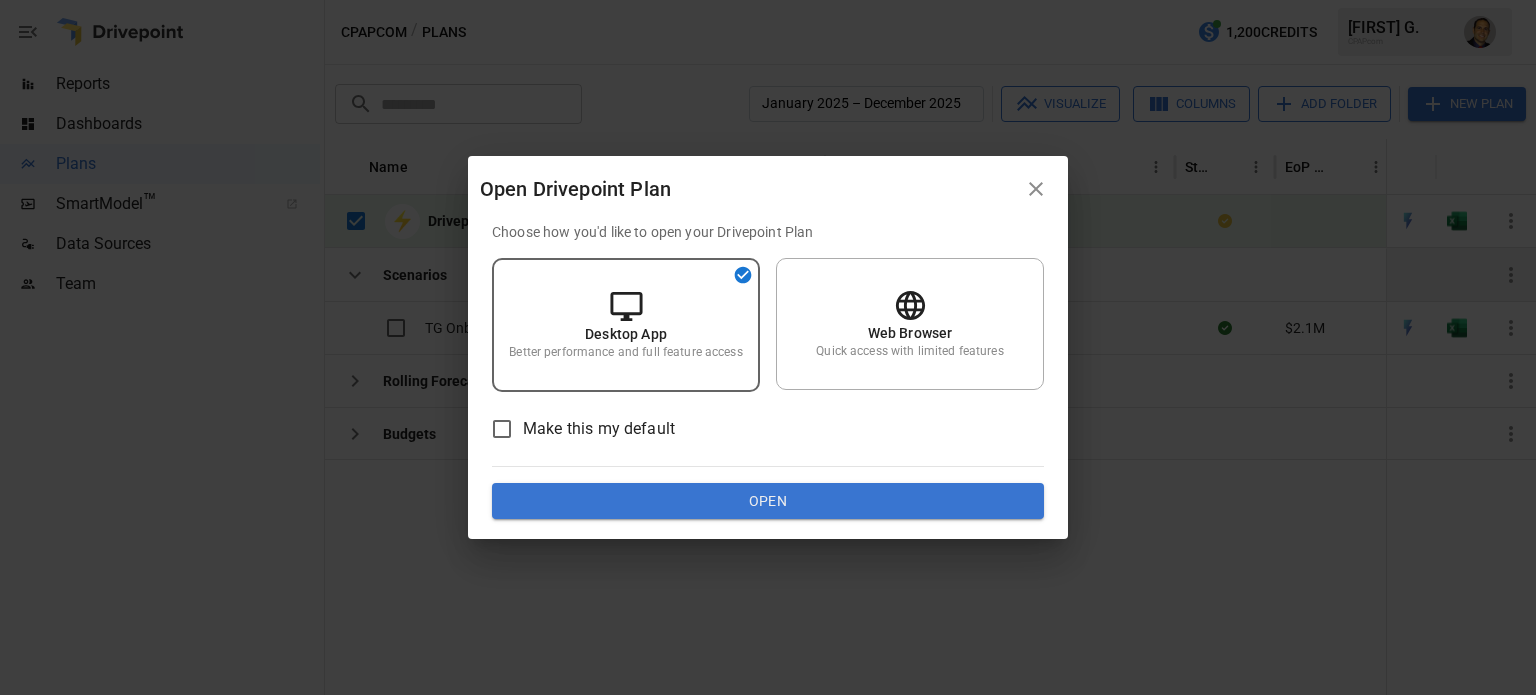 click 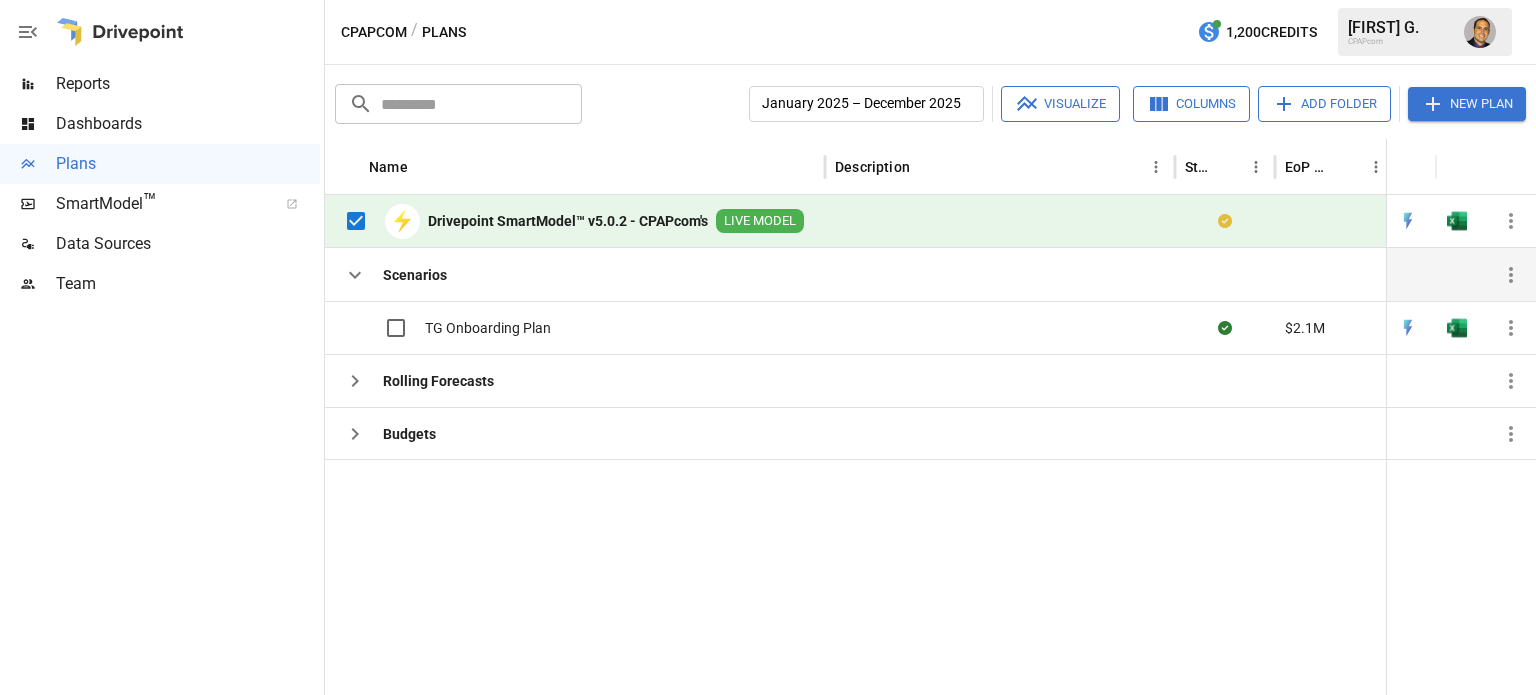 click on "⚡" at bounding box center (402, 221) 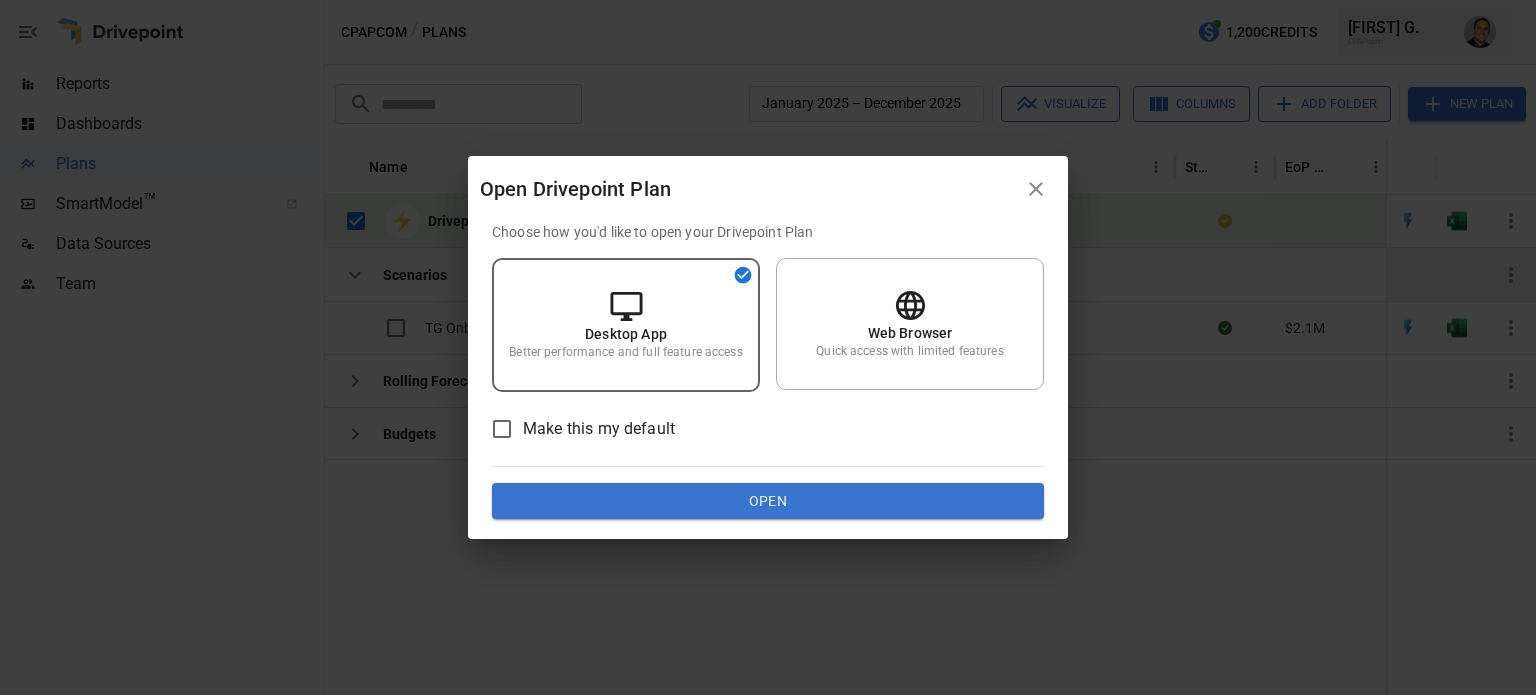 click 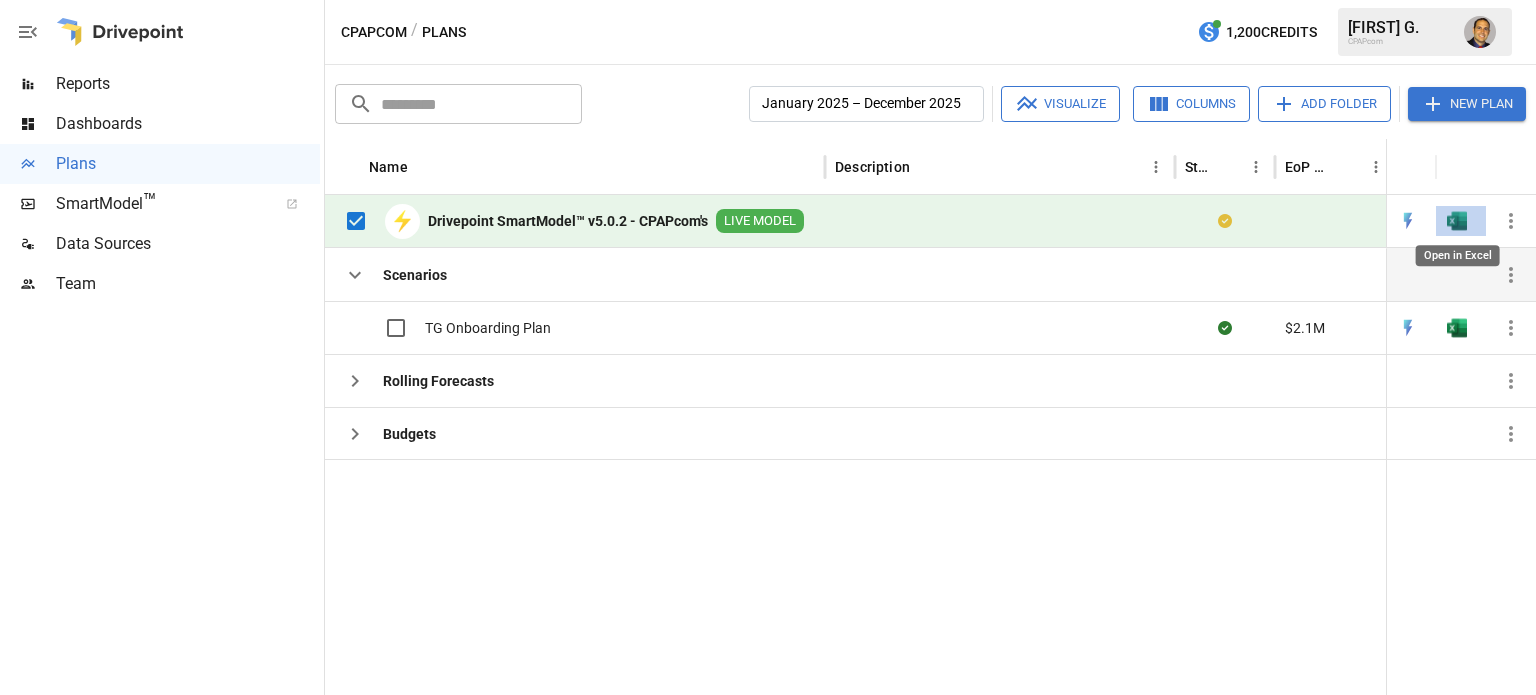 click at bounding box center (1457, 221) 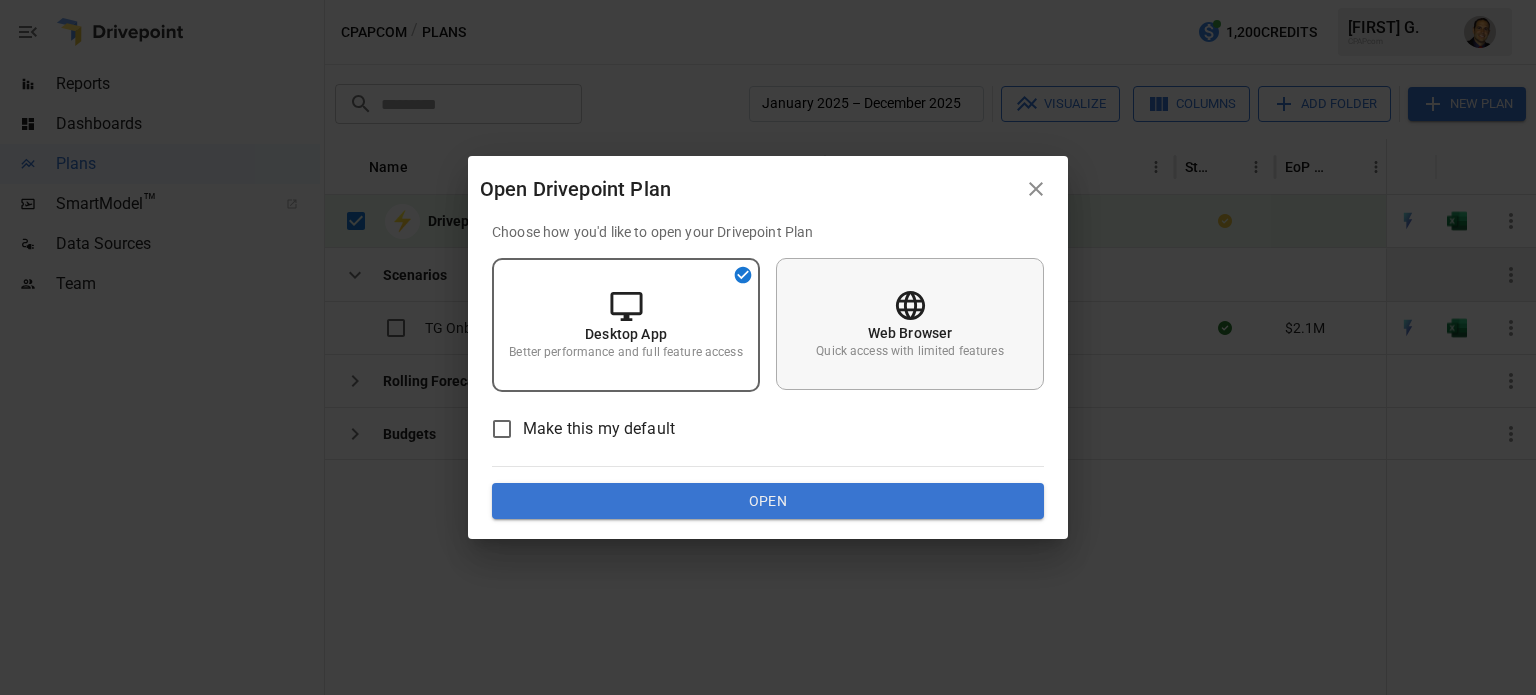 click on "Web Browser Quick access with limited features" at bounding box center (910, 324) 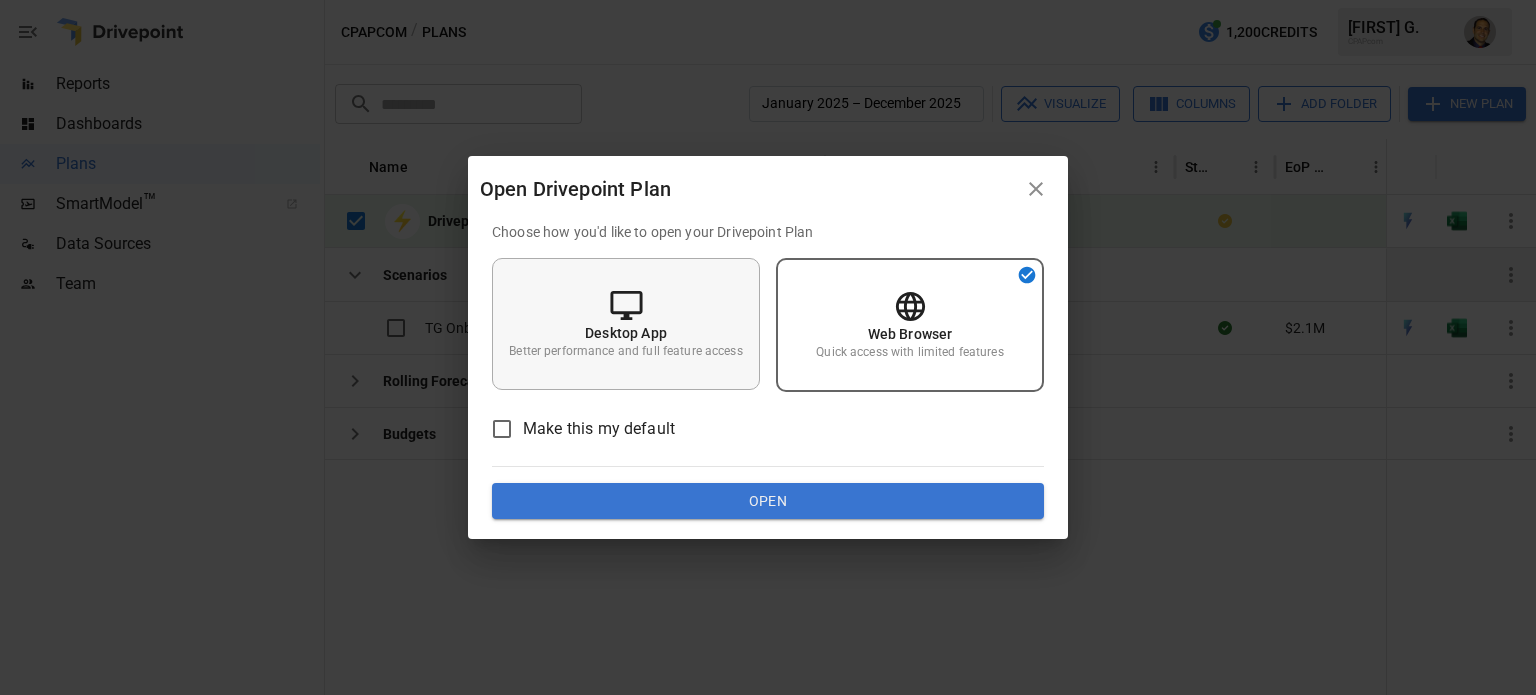 click on "Desktop App Better performance and full feature access" at bounding box center (626, 324) 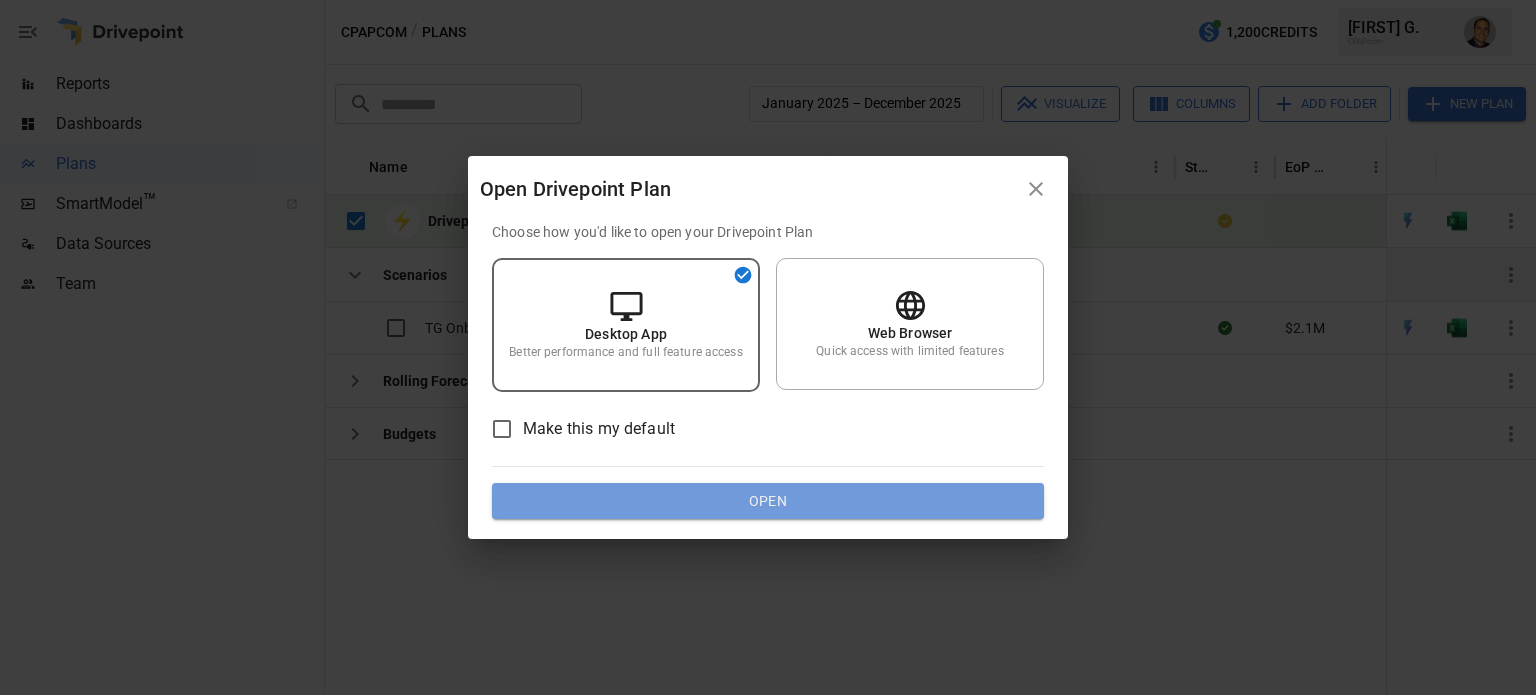 click on "Open" at bounding box center [768, 501] 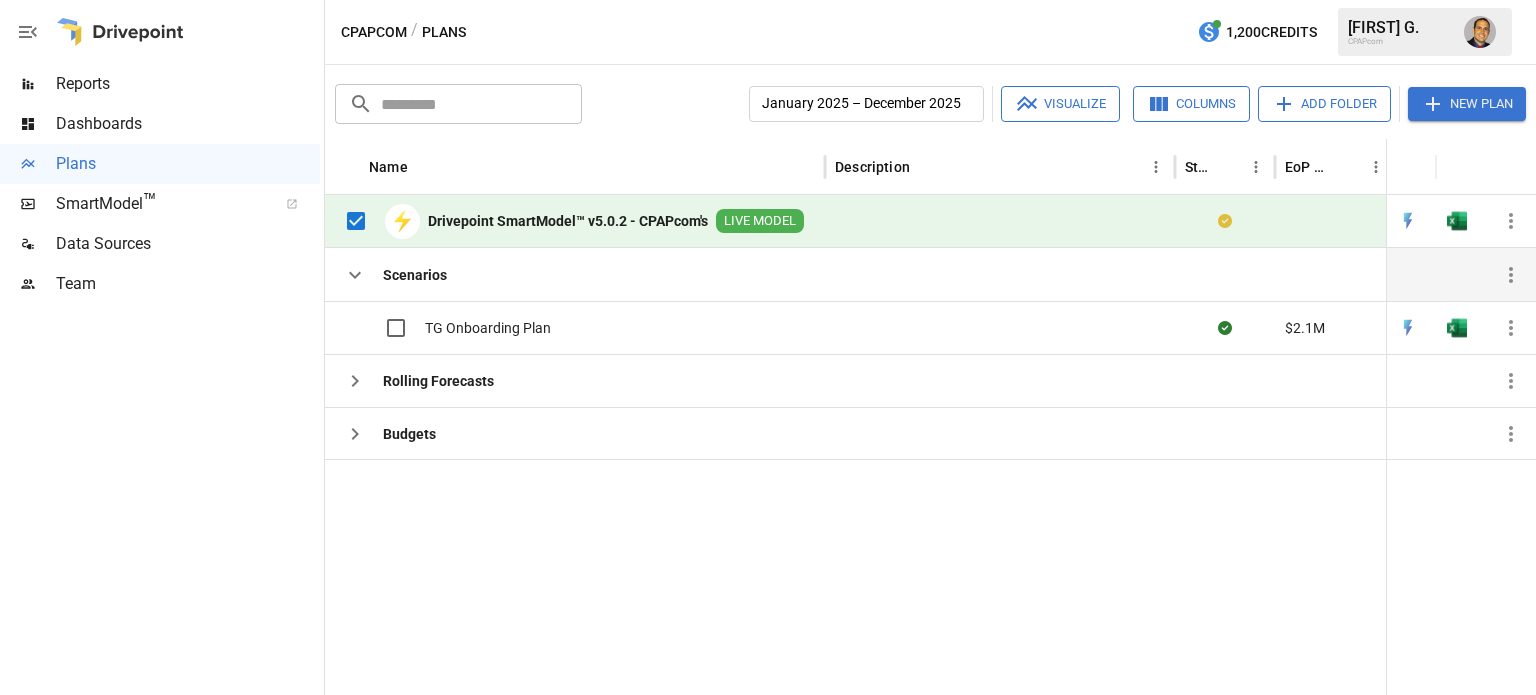 click on "Drivepoint SmartModel™ v5.0.2 - CPAPcom's" at bounding box center [568, 221] 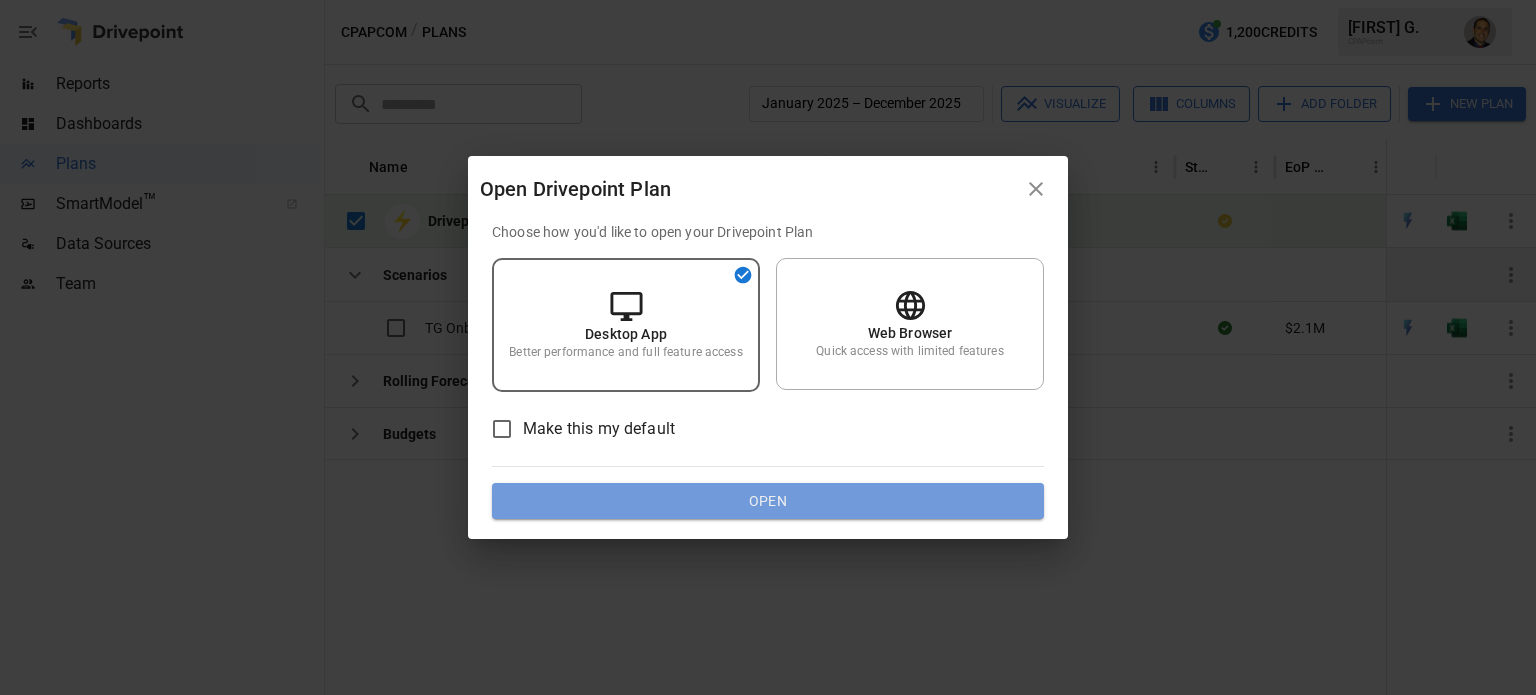 click on "Open" at bounding box center (768, 501) 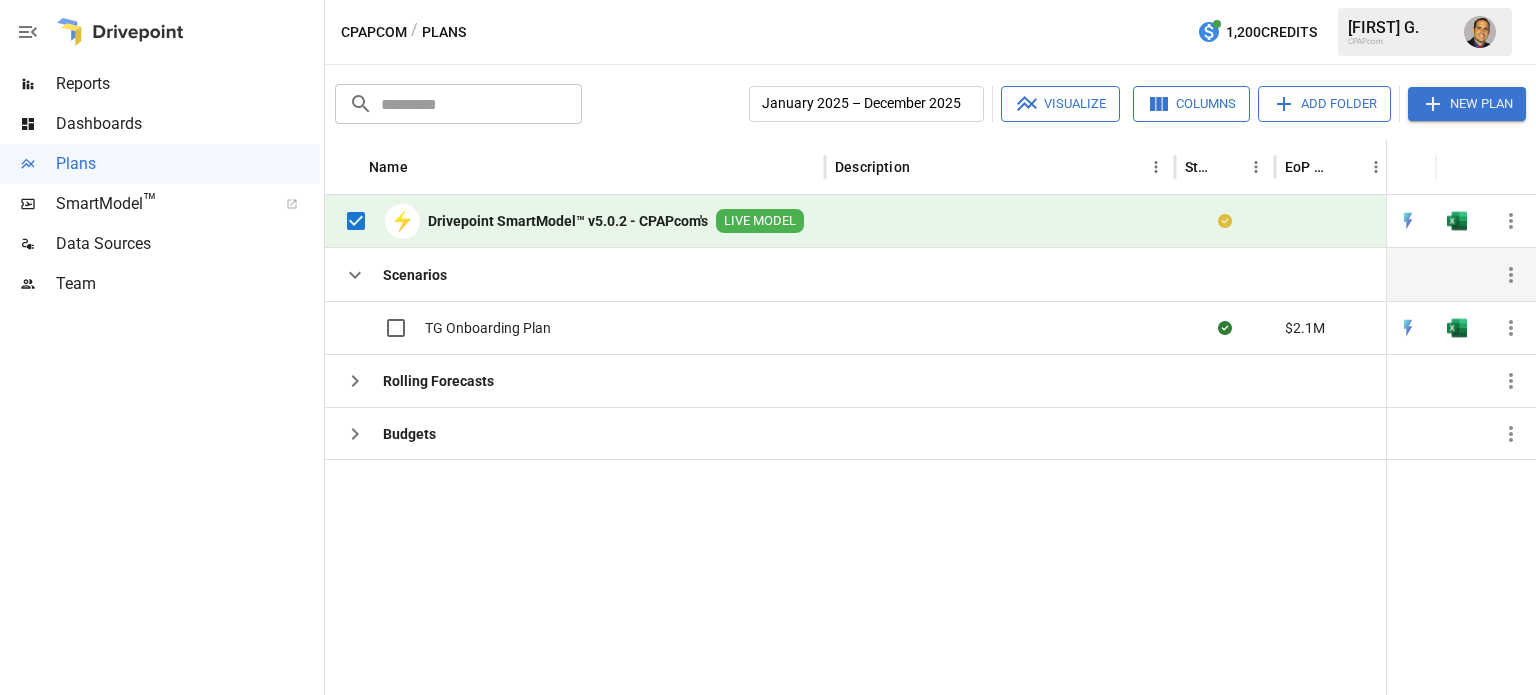 click at bounding box center (1000, 221) 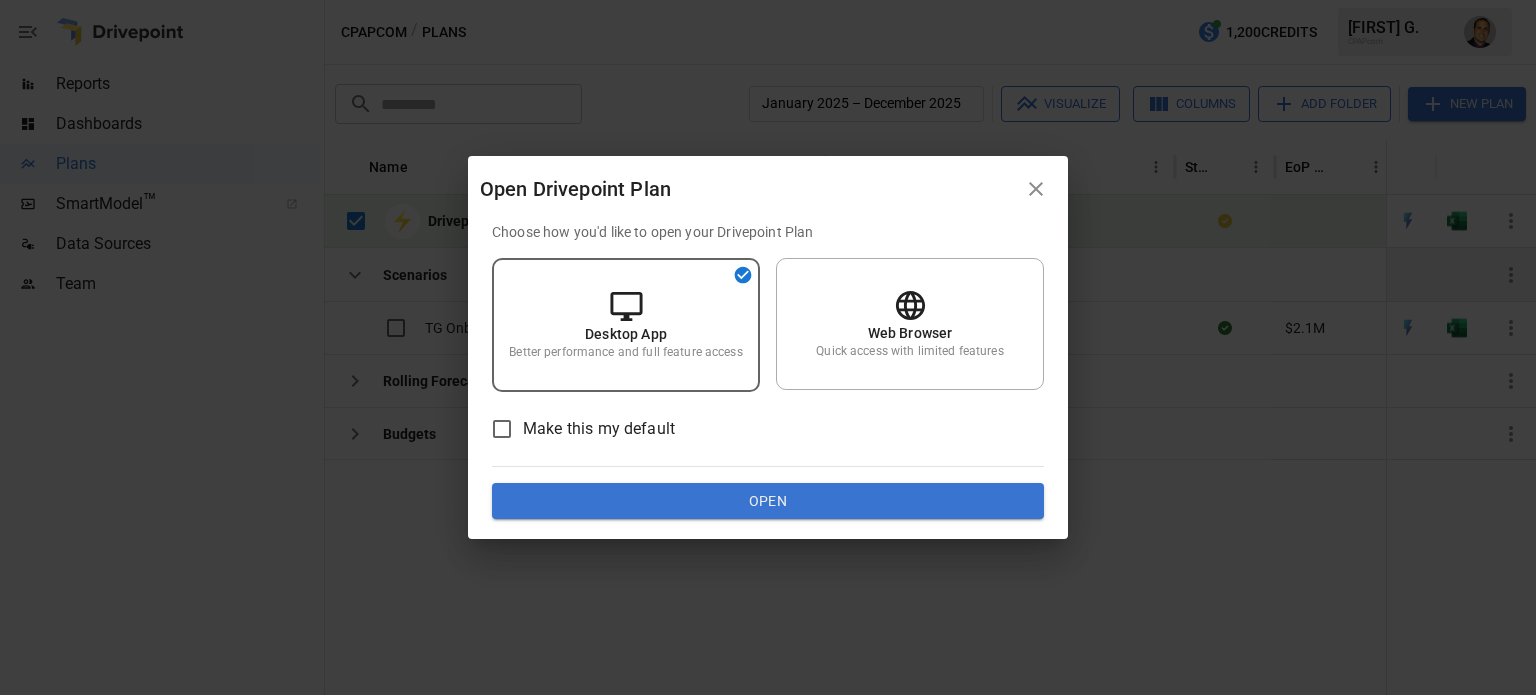 click 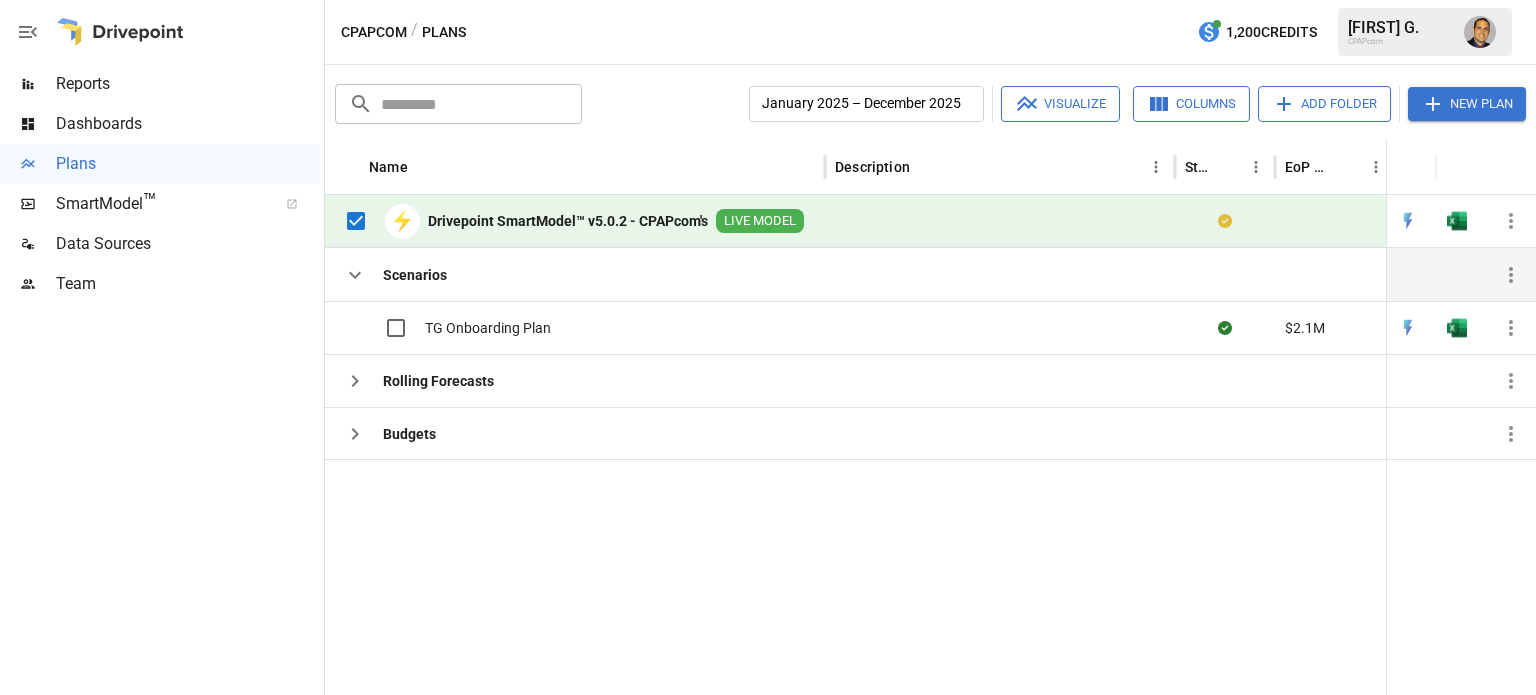 click at bounding box center (1125, 577) 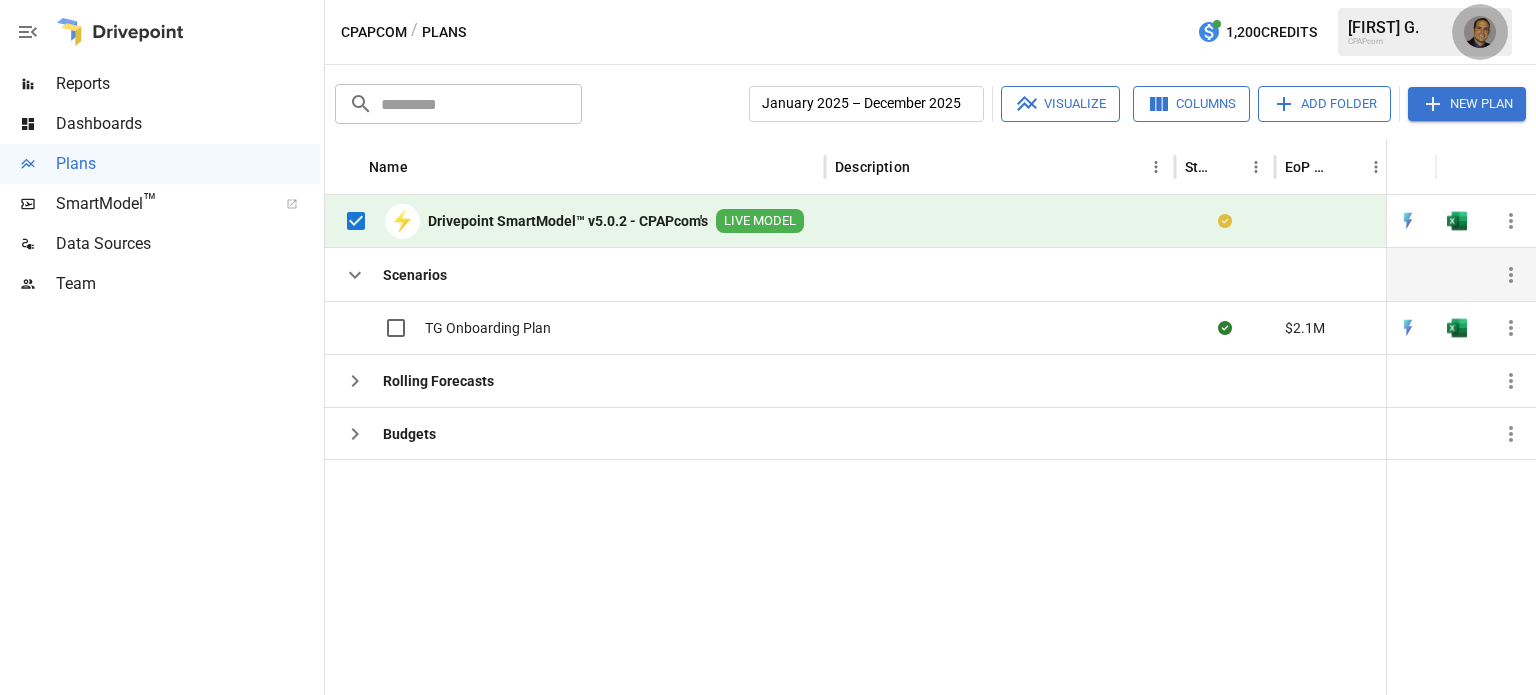 click at bounding box center [1480, 32] 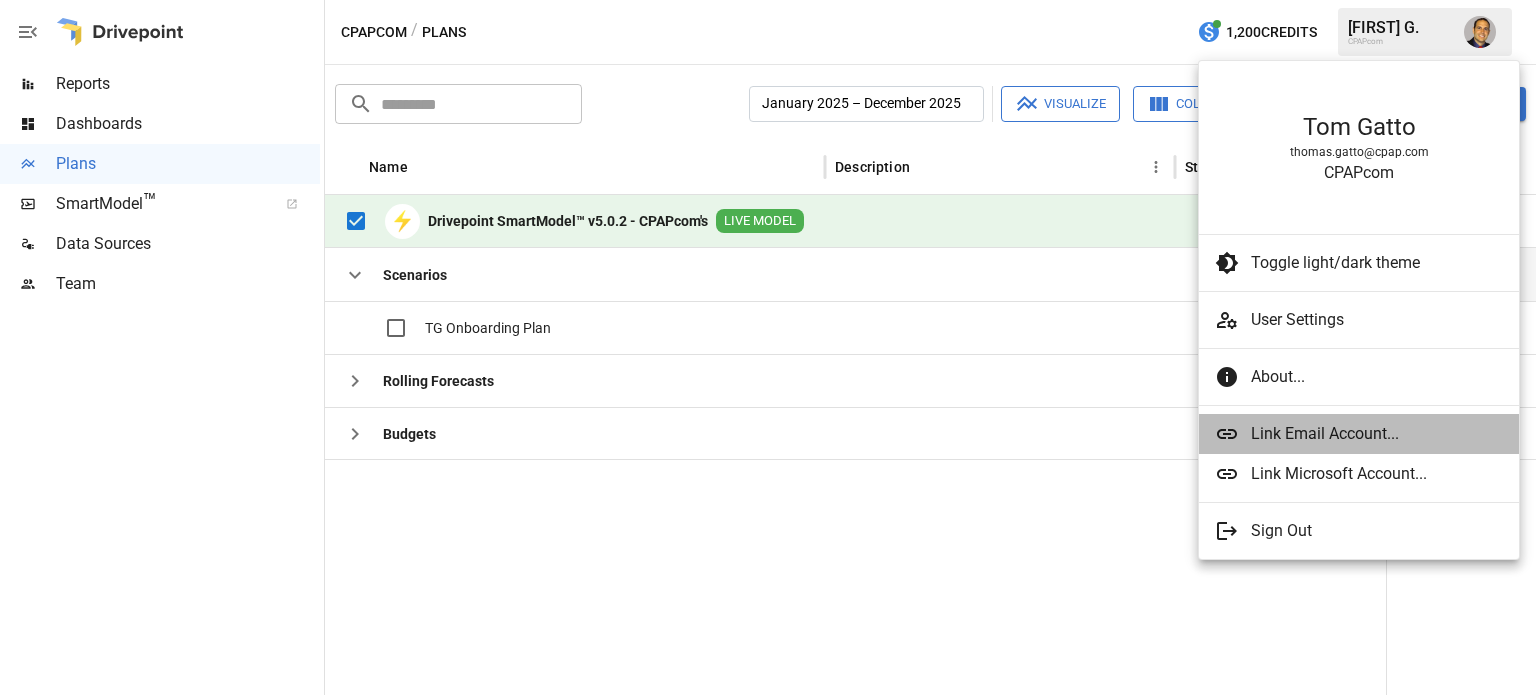 click on "Link Email Account..." at bounding box center [1377, 434] 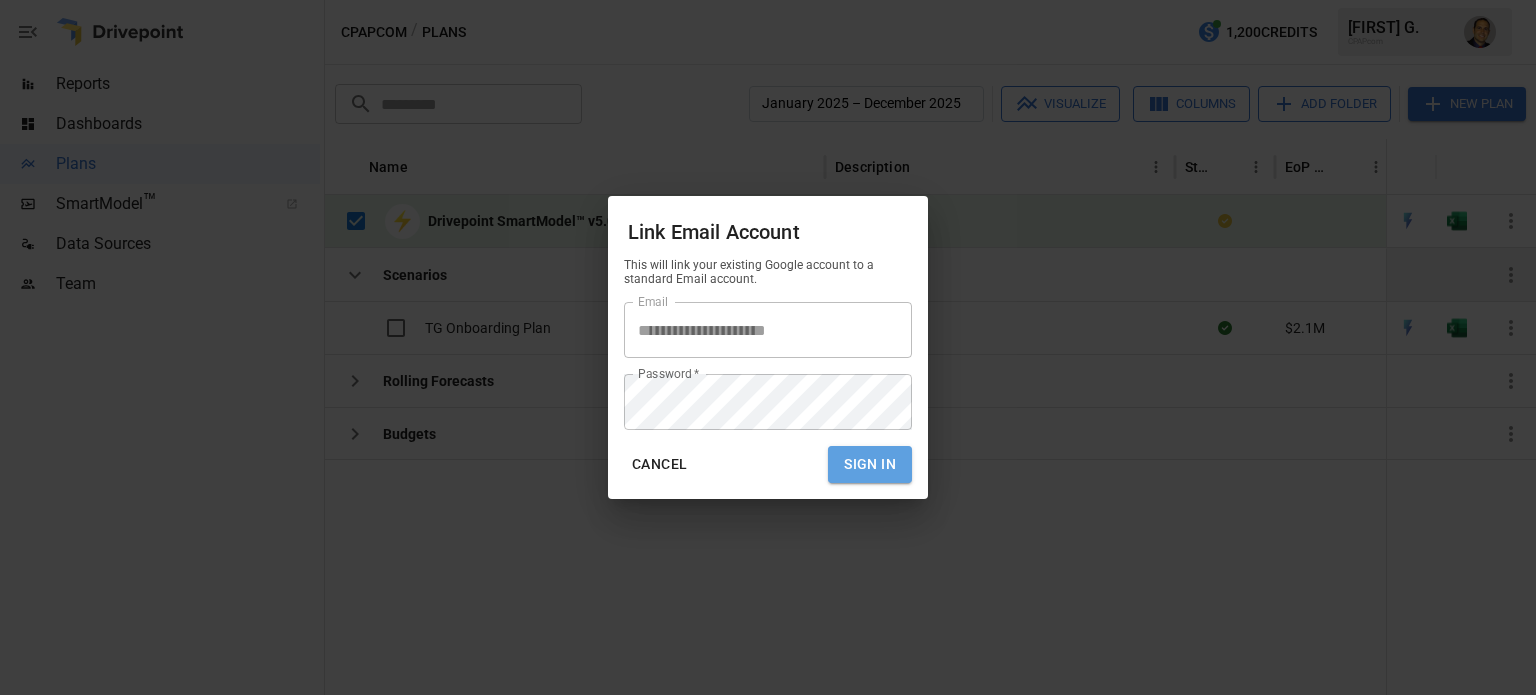 click on "Sign In" at bounding box center (870, 464) 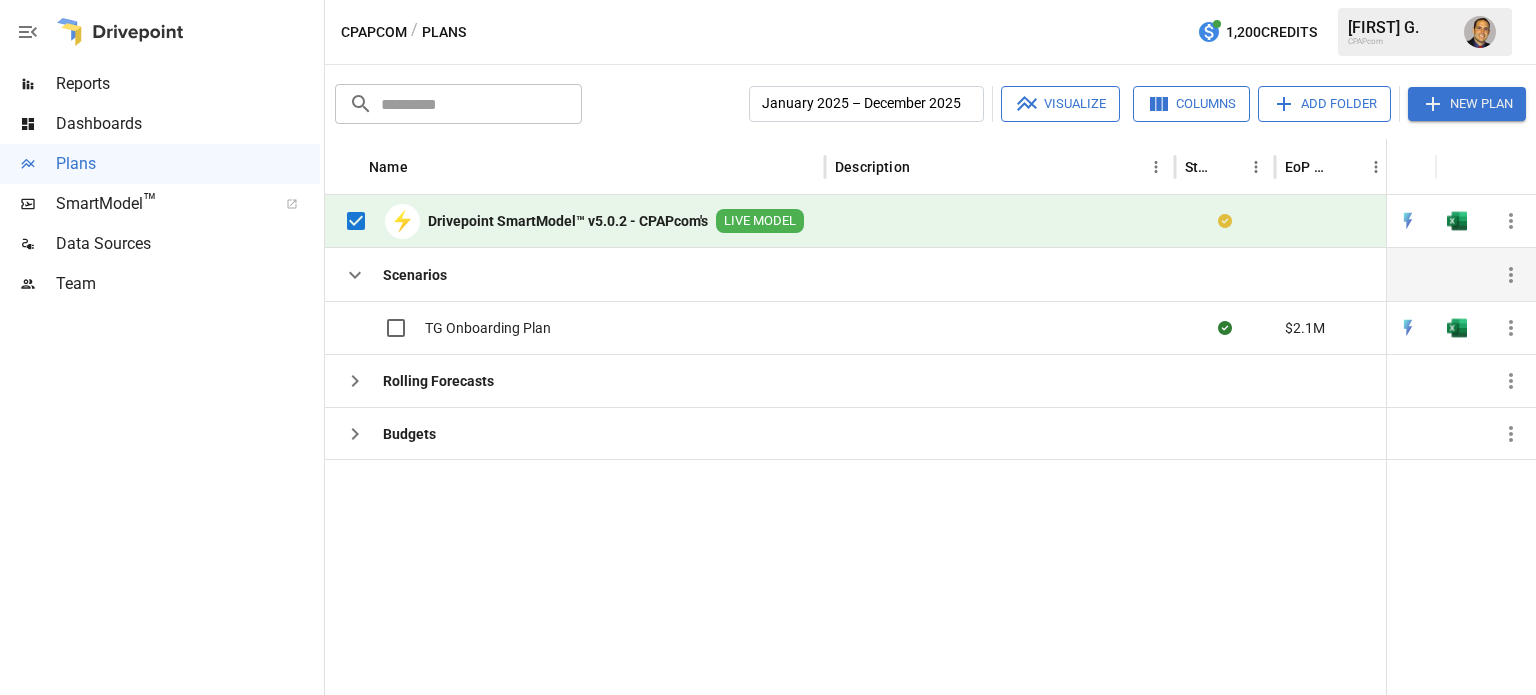 click on "Drivepoint SmartModel™ v5.0.2 - CPAPcom's" at bounding box center (568, 221) 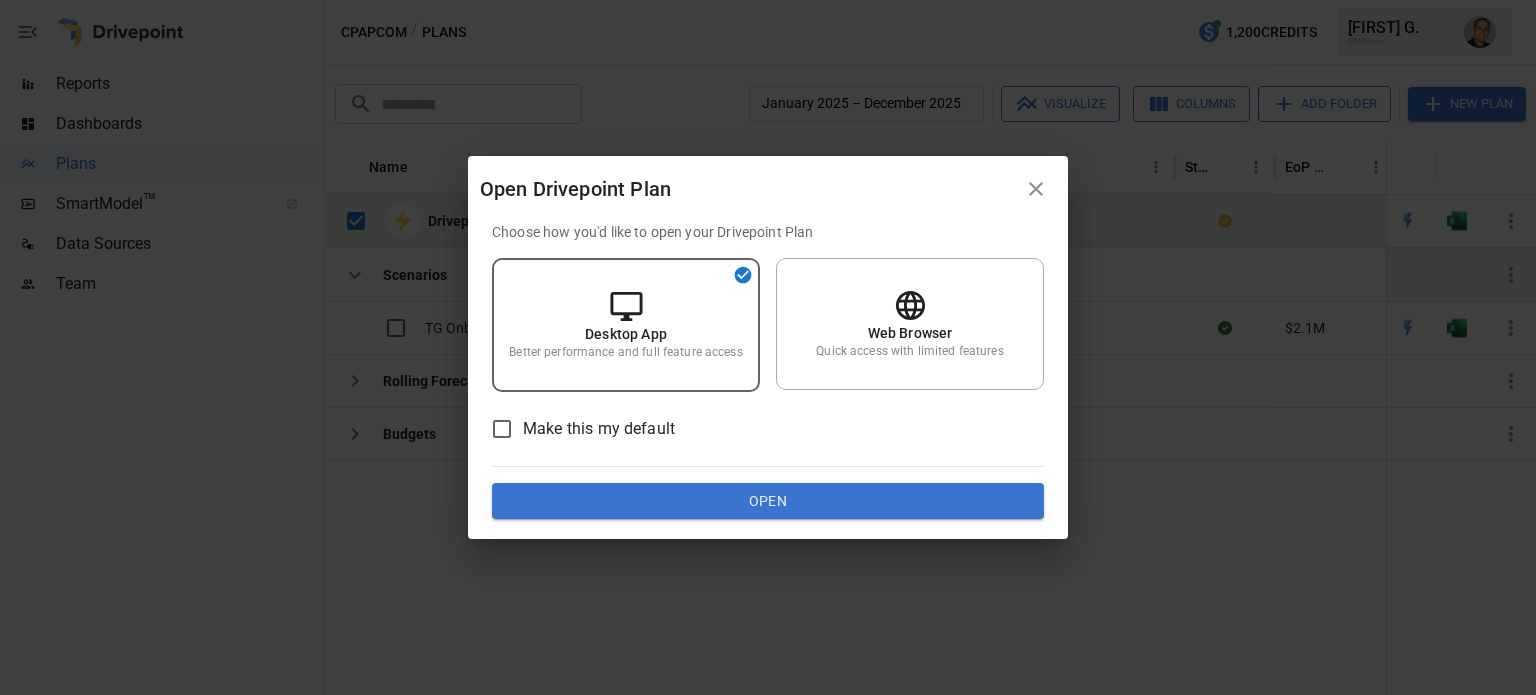 click on "Open Drivepoint Plan Choose how you'd like to open your Drivepoint Plan Desktop App Better performance and full feature access Web Browser Quick access with limited features Make this my default Open" at bounding box center [768, 347] 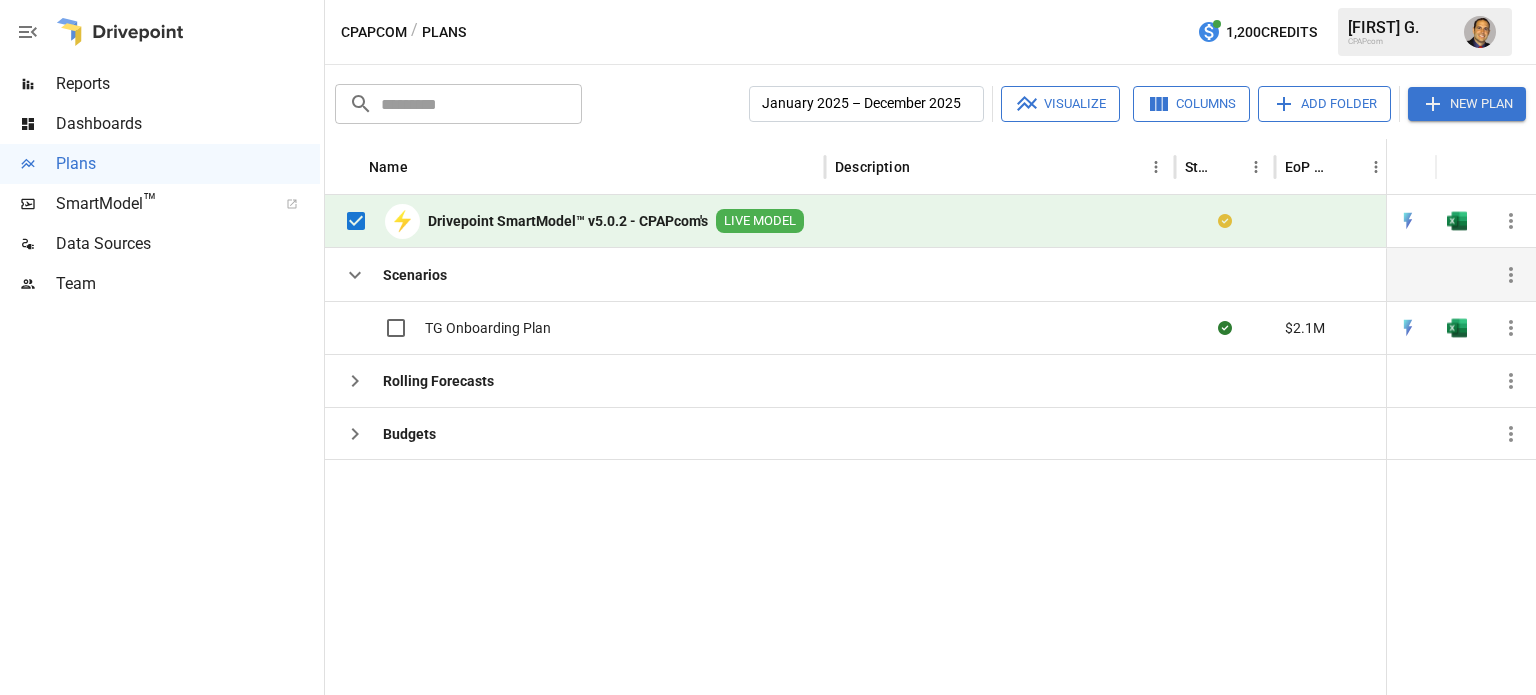 click on "Drivepoint SmartModel™ v5.0.2 - CPAPcom's" at bounding box center (568, 221) 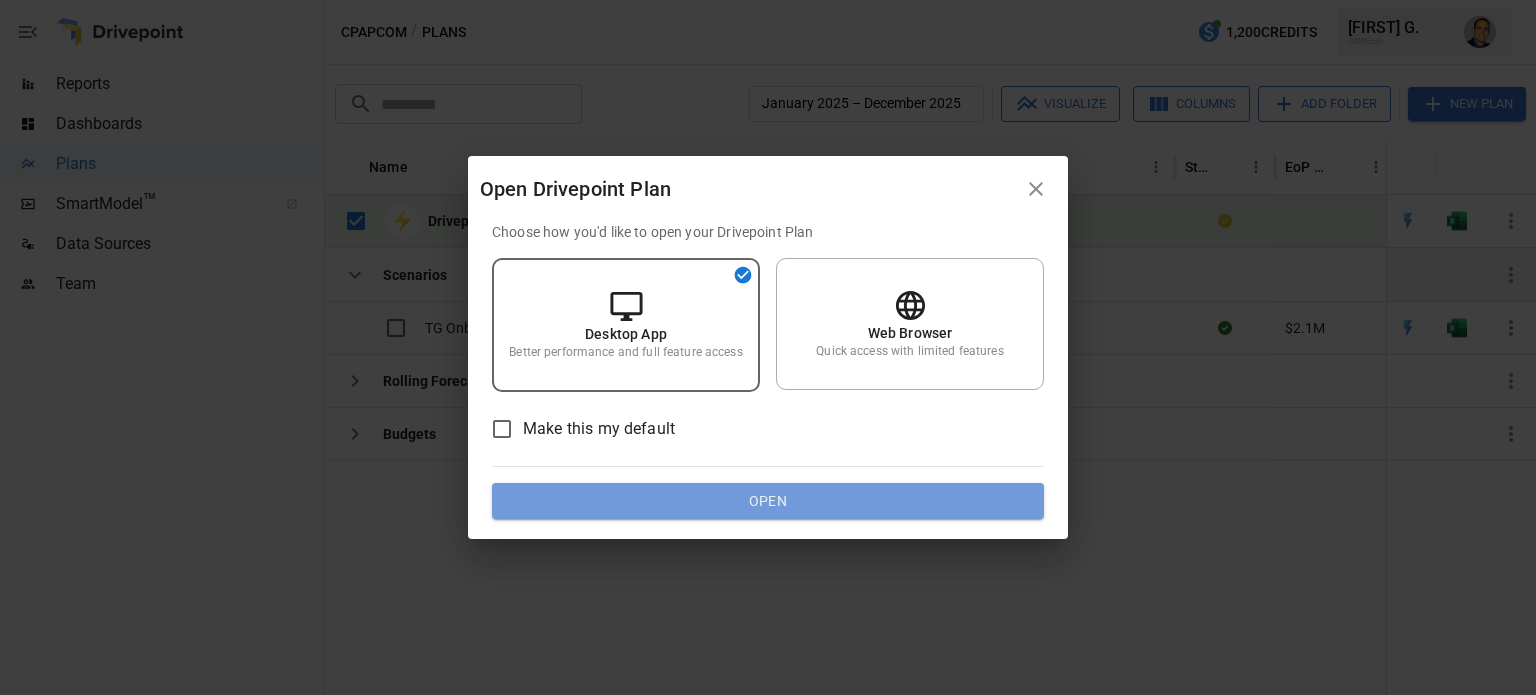 click on "Open" at bounding box center [768, 501] 